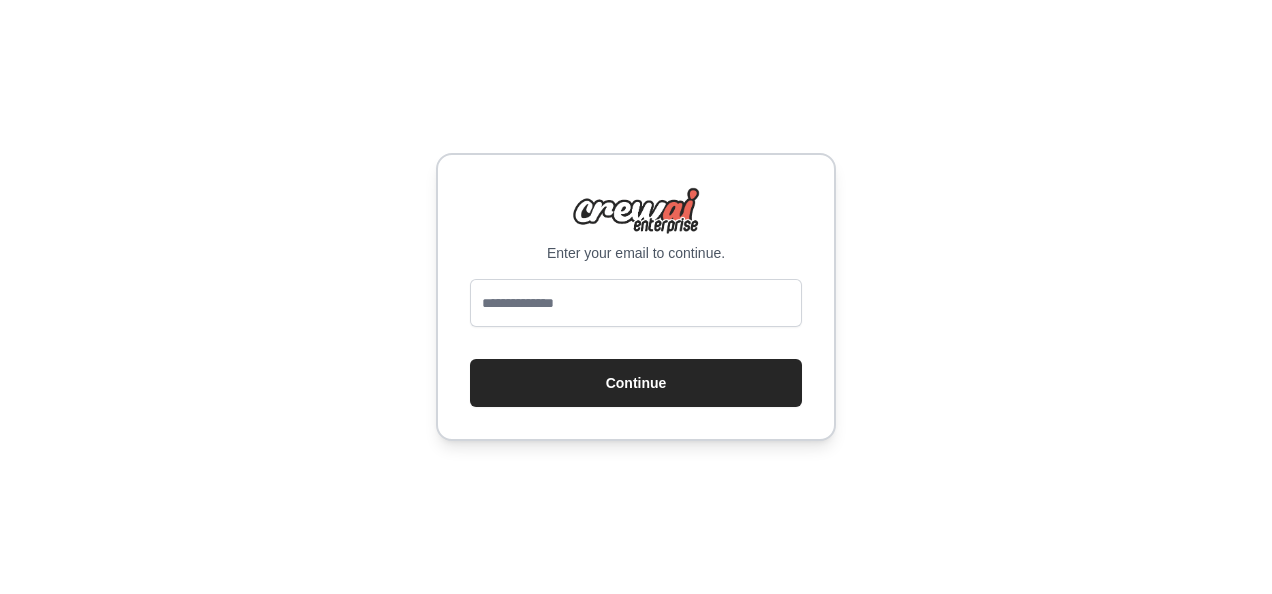 scroll, scrollTop: 0, scrollLeft: 0, axis: both 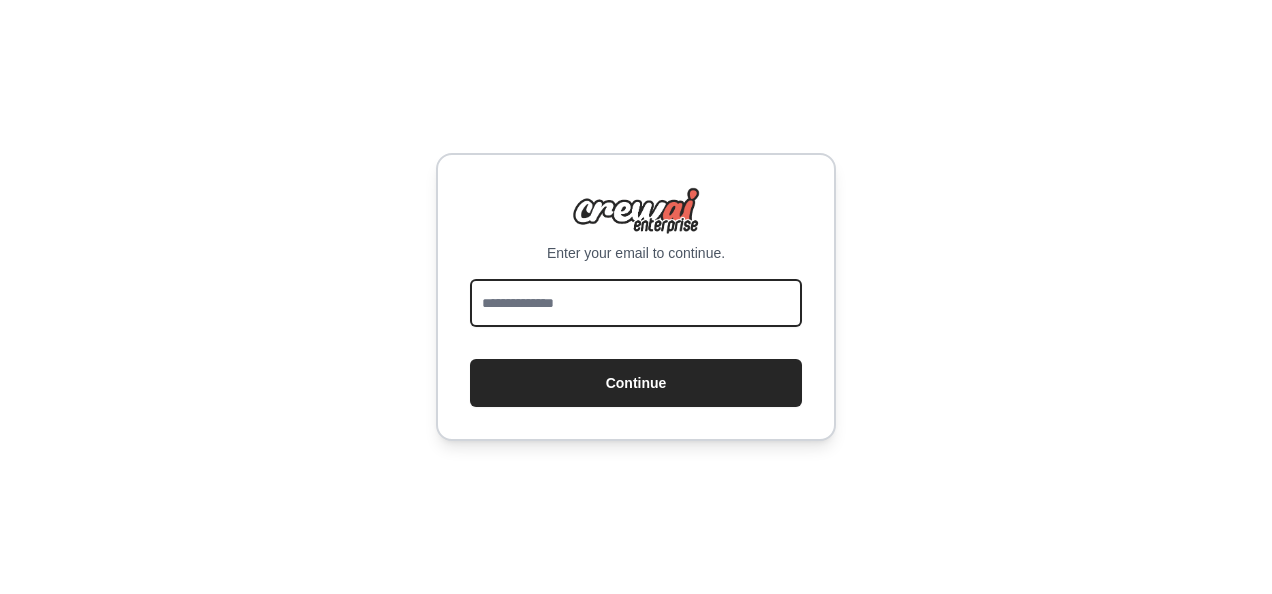 click at bounding box center [636, 303] 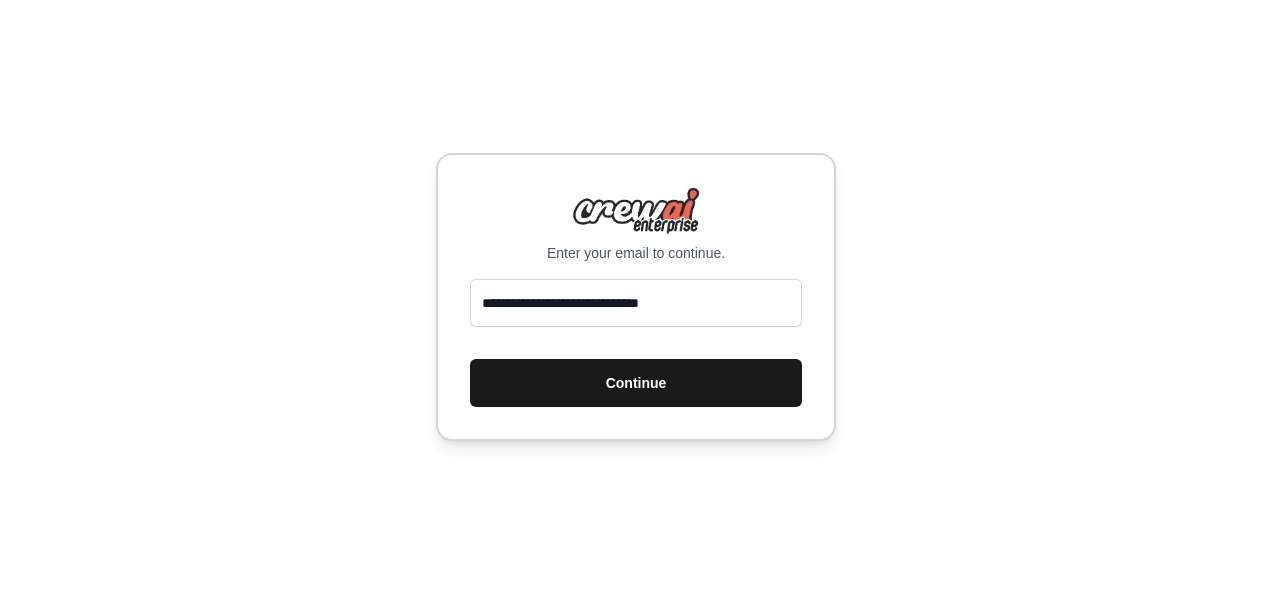 click on "Continue" at bounding box center [636, 383] 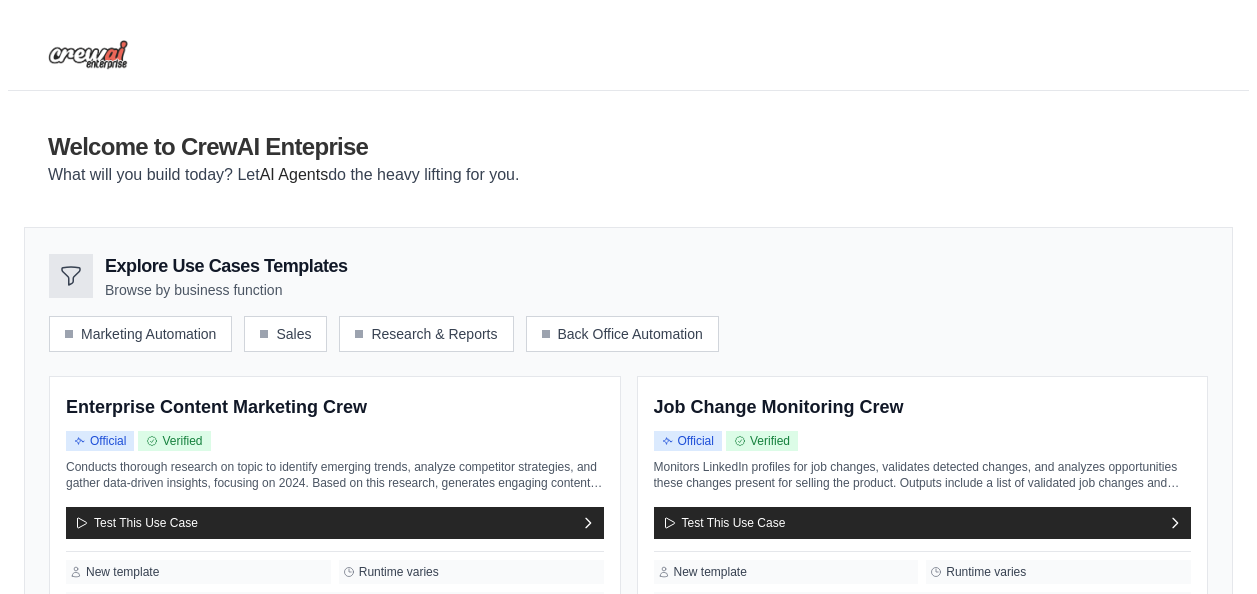 scroll, scrollTop: 0, scrollLeft: 0, axis: both 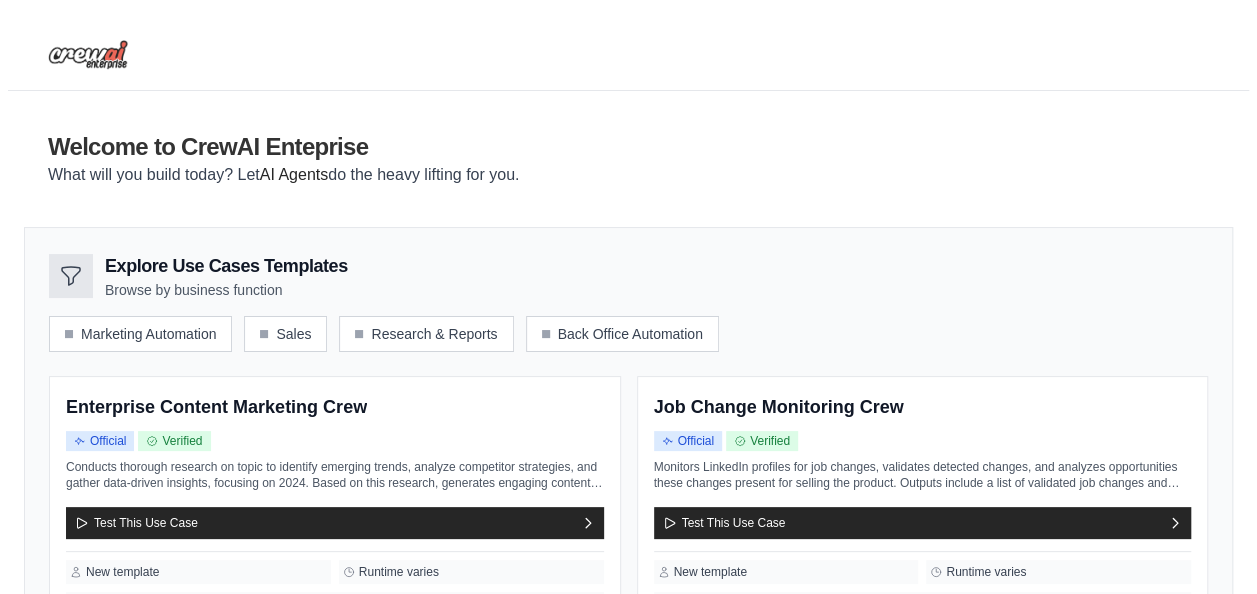 click on "Marketing Automation
Sales
Research & Reports
Back Office Automation" at bounding box center (628, 334) 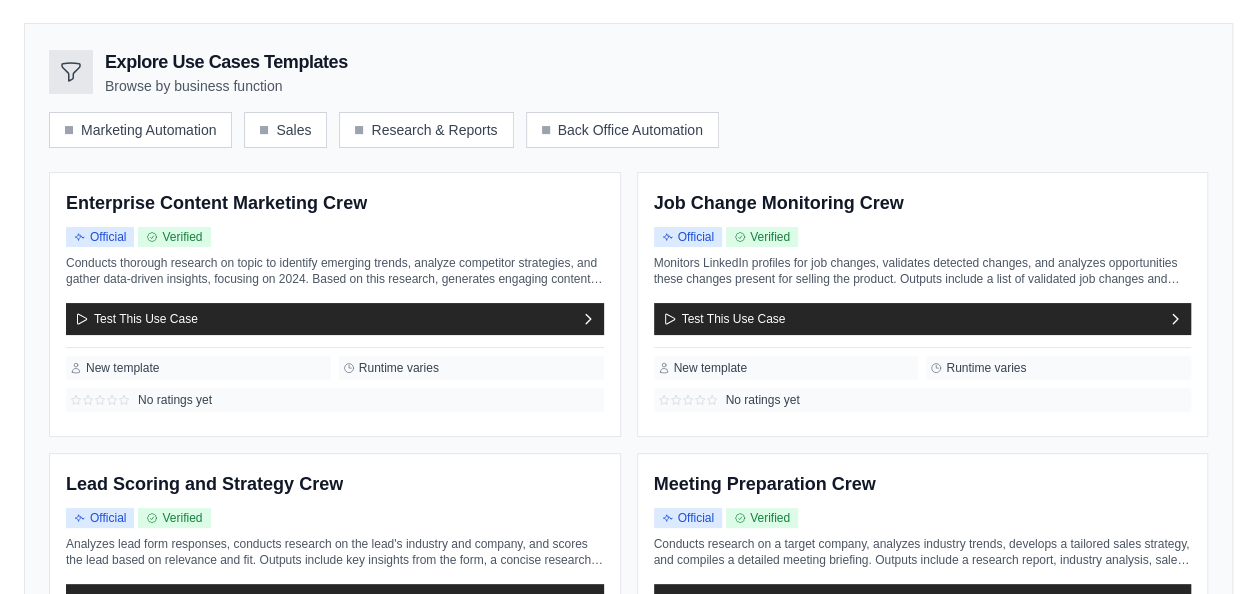 scroll, scrollTop: 221, scrollLeft: 0, axis: vertical 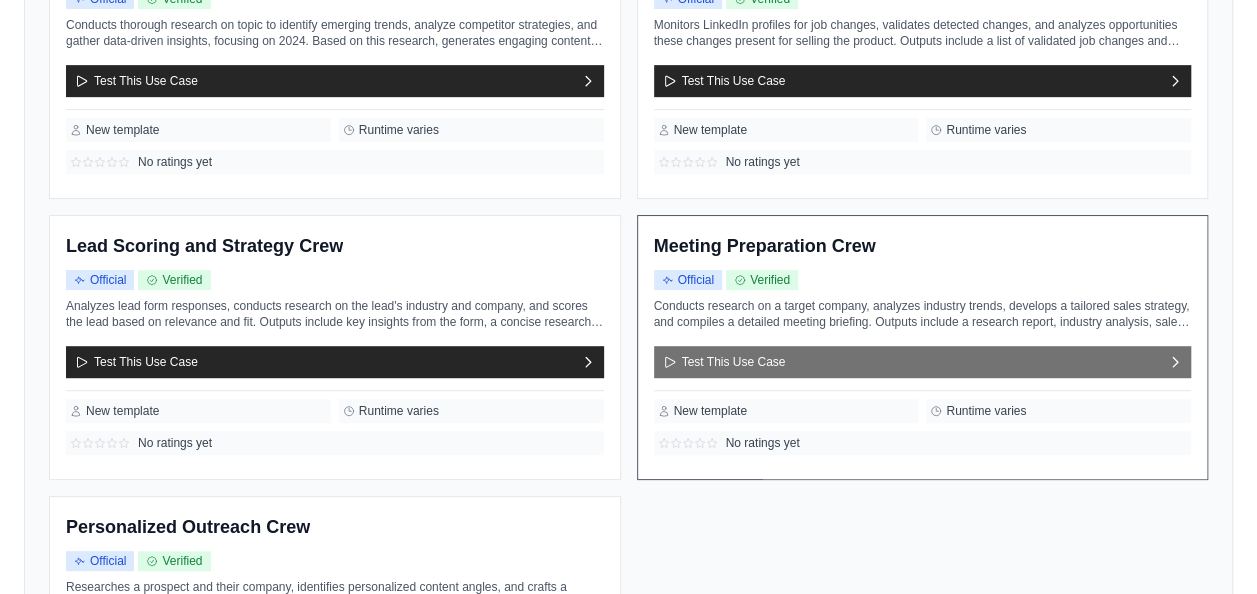 click on "Test This Use Case" at bounding box center [923, 362] 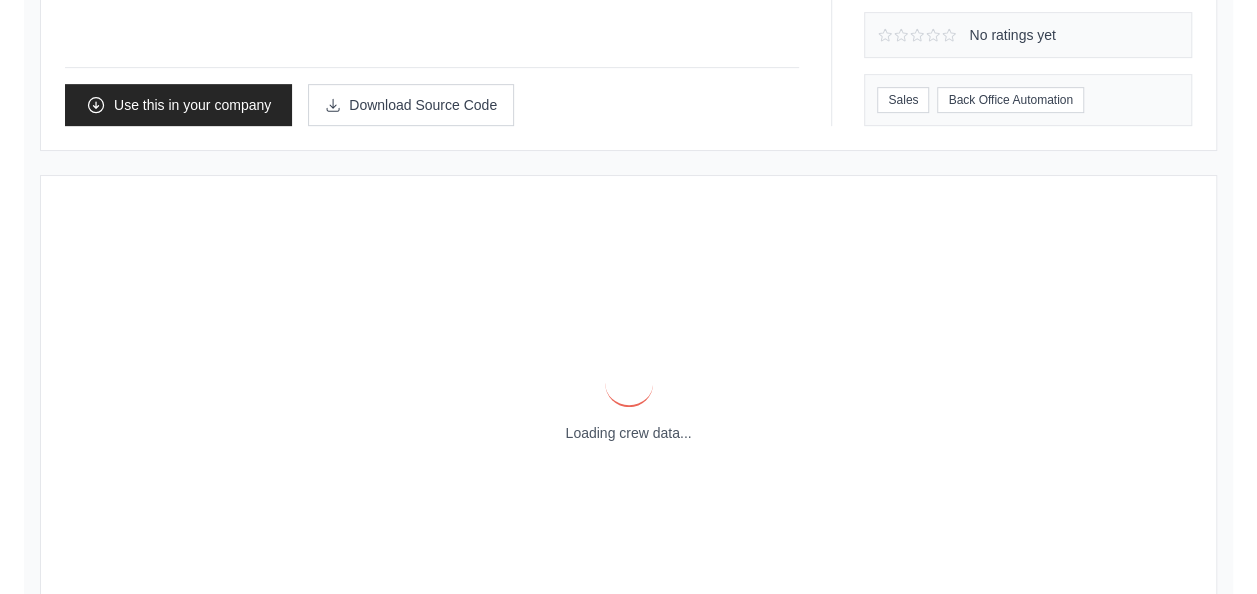 scroll, scrollTop: 0, scrollLeft: 0, axis: both 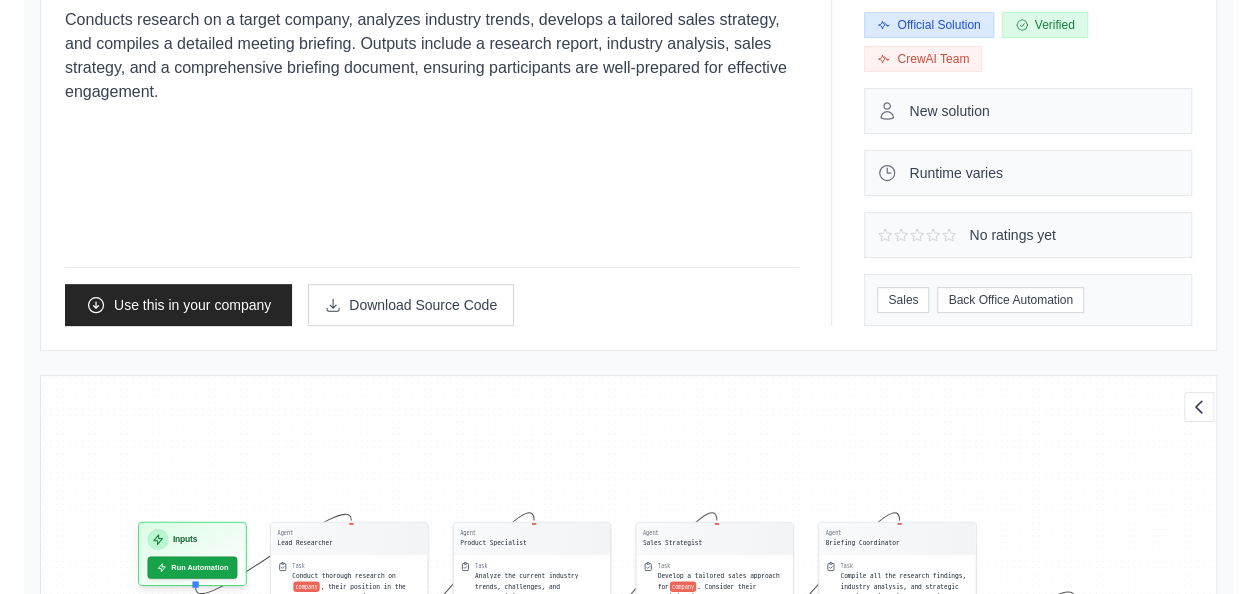 click on "Back to solutions
Meeting Preparation Crew
Conducts research on a target company, analyzes industry trends, develops a tailored sales strategy, and compiles a detailed meeting briefing. Outputs include a research report, industry analysis, sales strategy, and a comprehensive briefing document, ensuring participants are well-prepared for effective engagement.
Use this in your company" at bounding box center (628, 658) 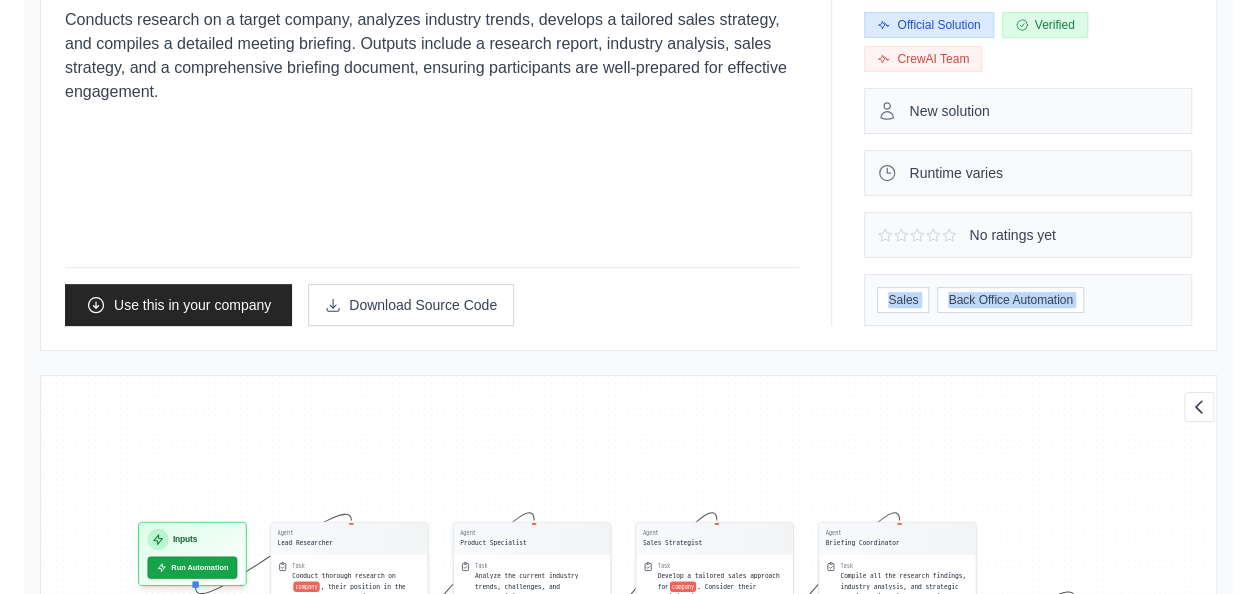 drag, startPoint x: 1250, startPoint y: 208, endPoint x: 1252, endPoint y: 297, distance: 89.02247 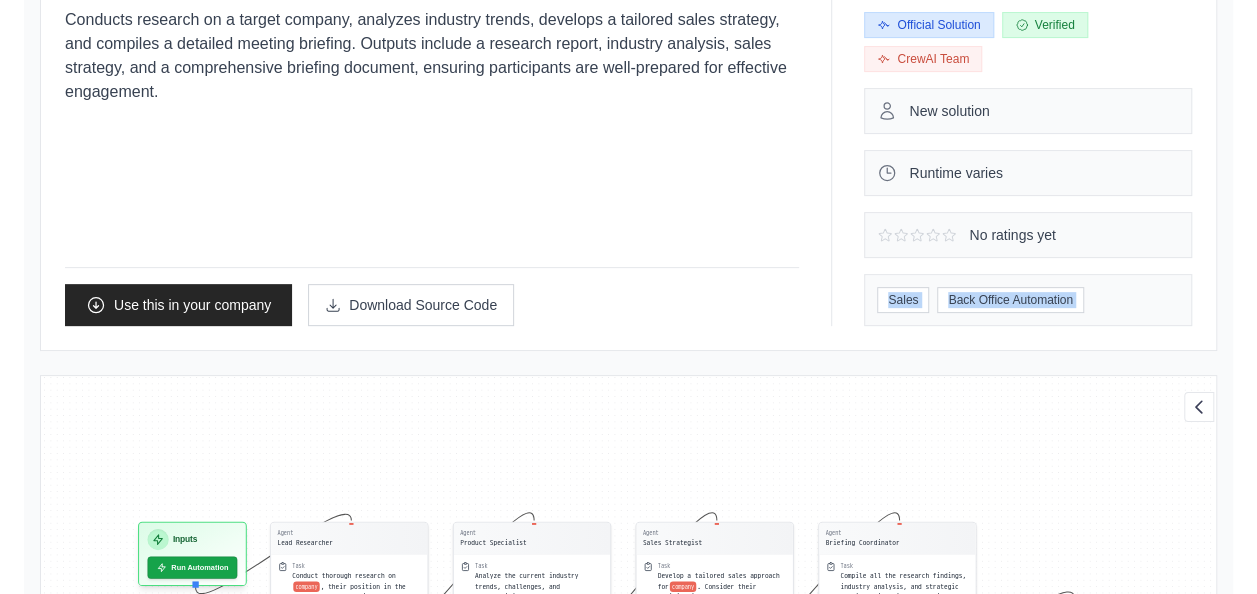 click on "Back to solutions
Meeting Preparation Crew
Conducts research on a target company, analyzes industry trends, develops a tailored sales strategy, and compiles a detailed meeting briefing. Outputs include a research report, industry analysis, sales strategy, and a comprehensive briefing document, ensuring participants are well-prepared for effective engagement.
Use this in your company" at bounding box center (628, 658) 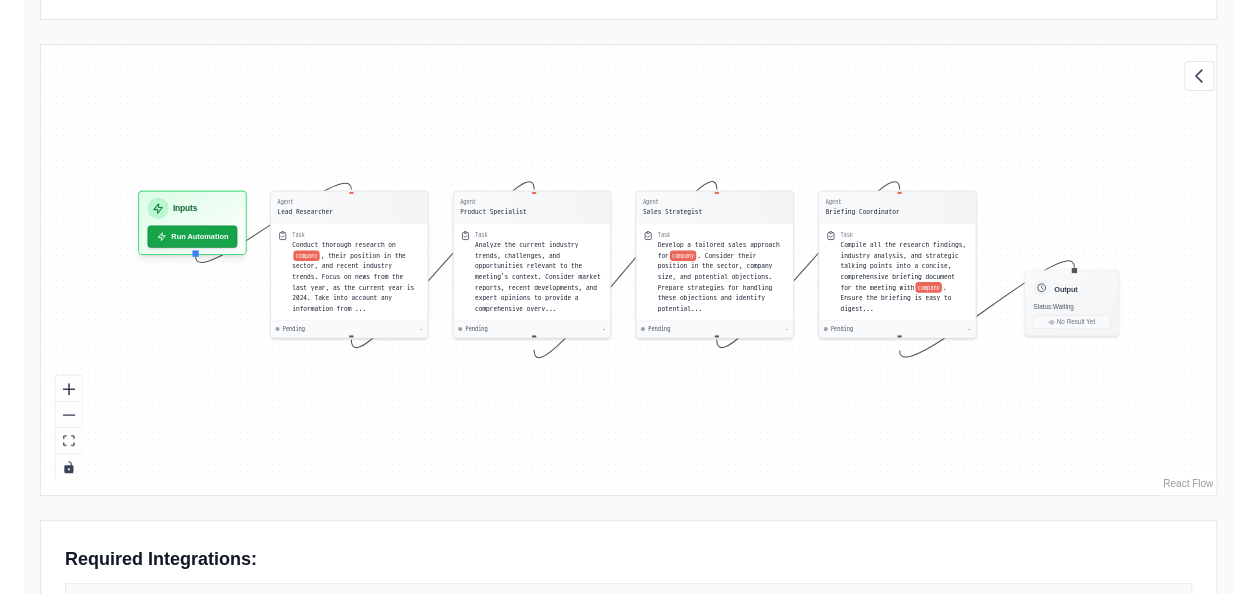 scroll, scrollTop: 586, scrollLeft: 0, axis: vertical 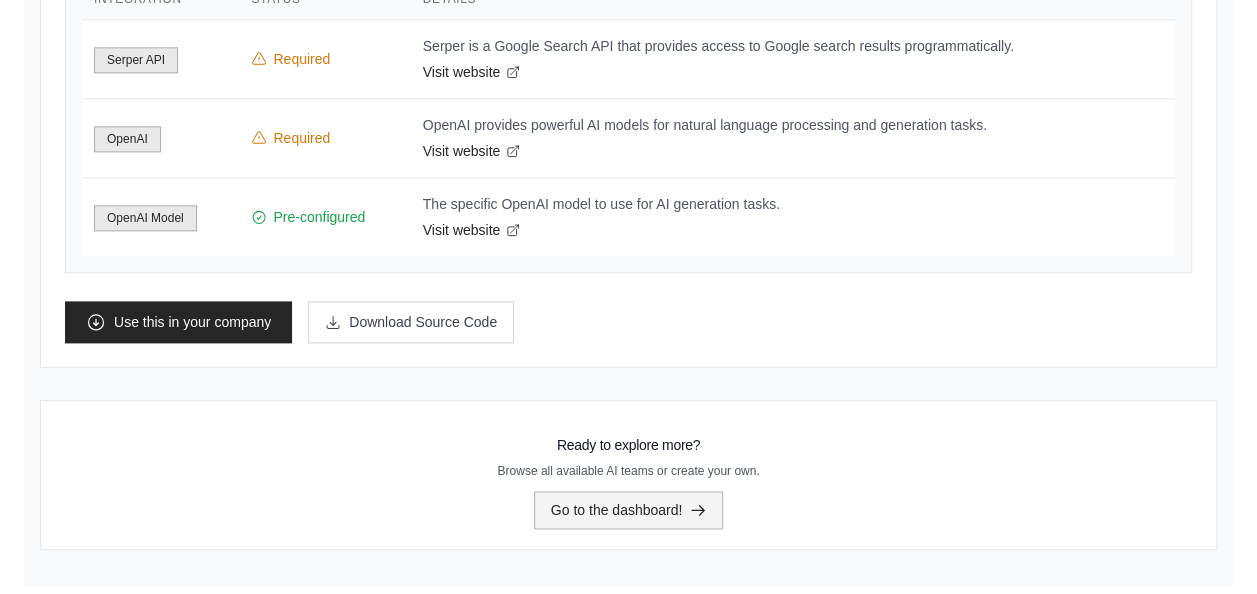 click on "Go to the dashboard!" at bounding box center (629, 510) 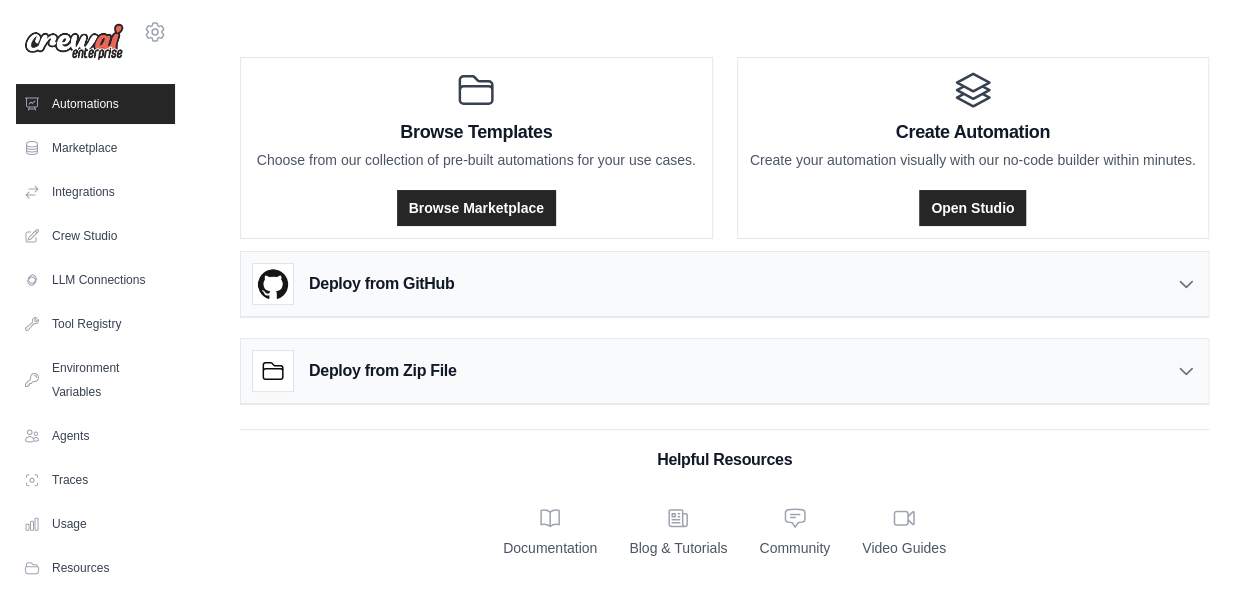 scroll, scrollTop: 0, scrollLeft: 0, axis: both 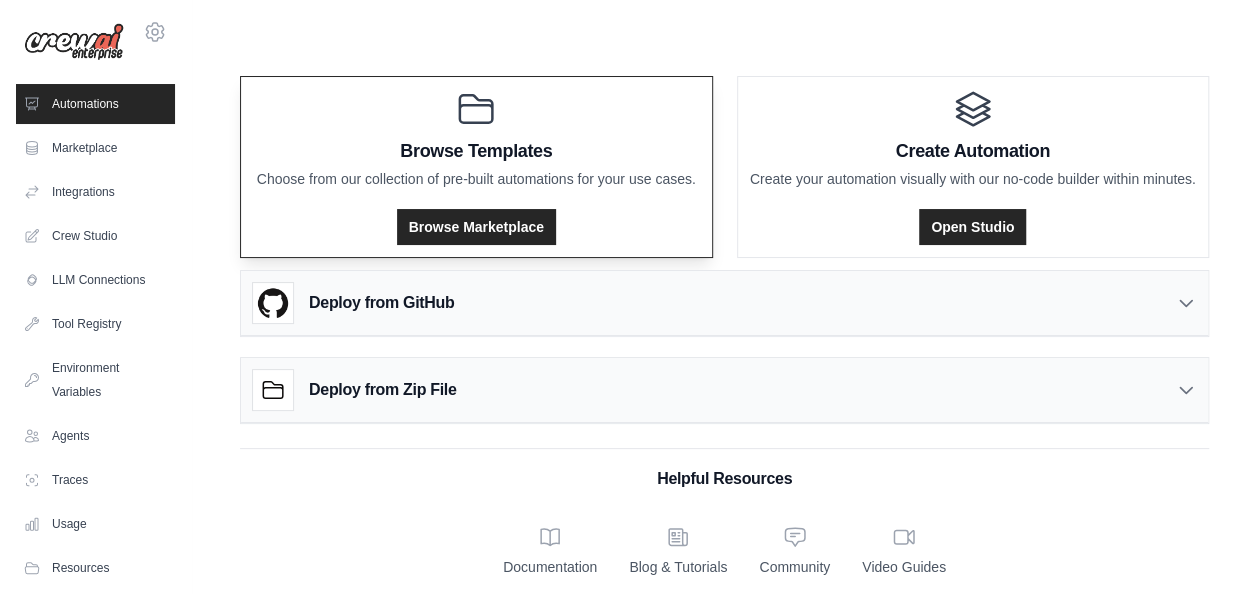 click on "Choose from our collection of pre-built automations for your use
cases." at bounding box center [476, 179] 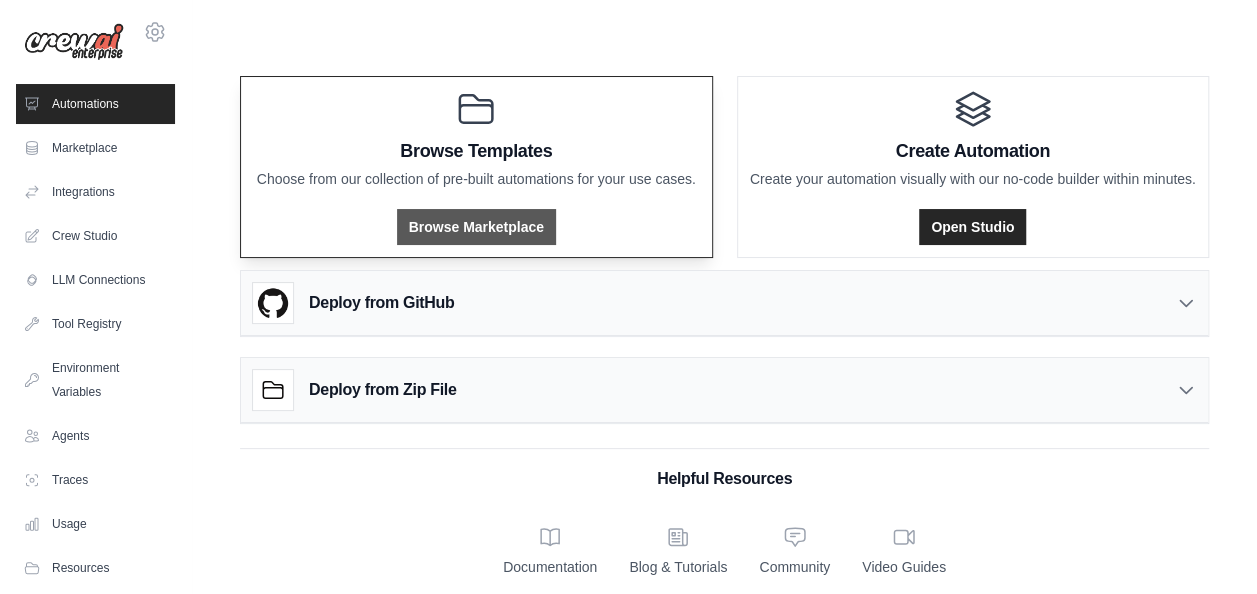 click on "Browse Marketplace" at bounding box center (476, 227) 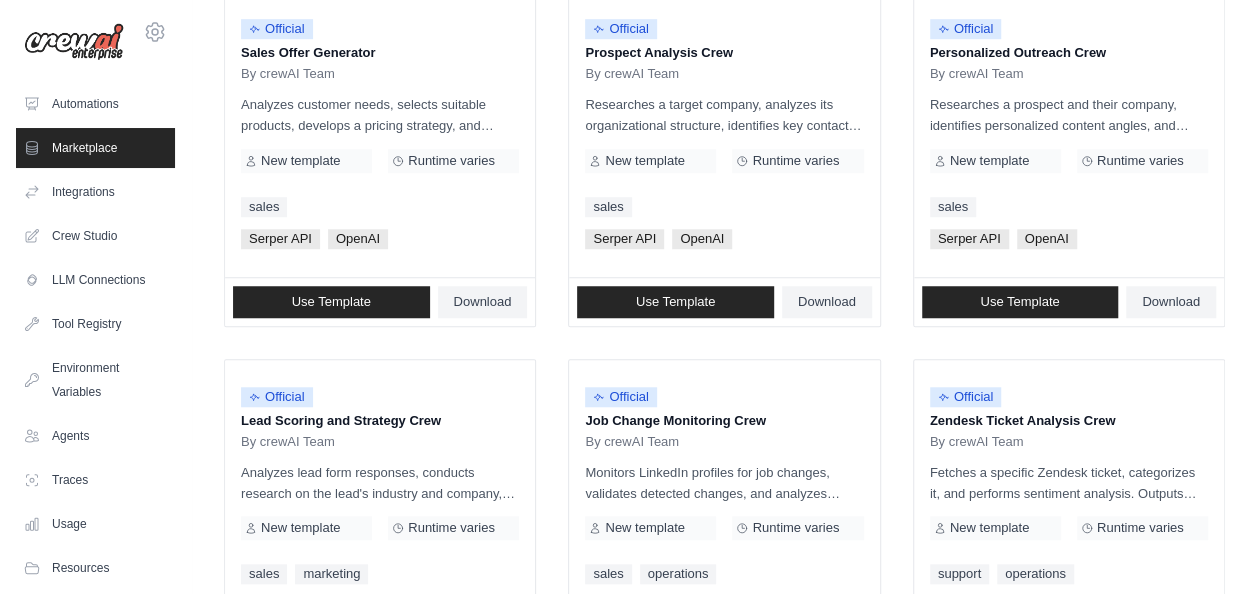 scroll, scrollTop: 707, scrollLeft: 0, axis: vertical 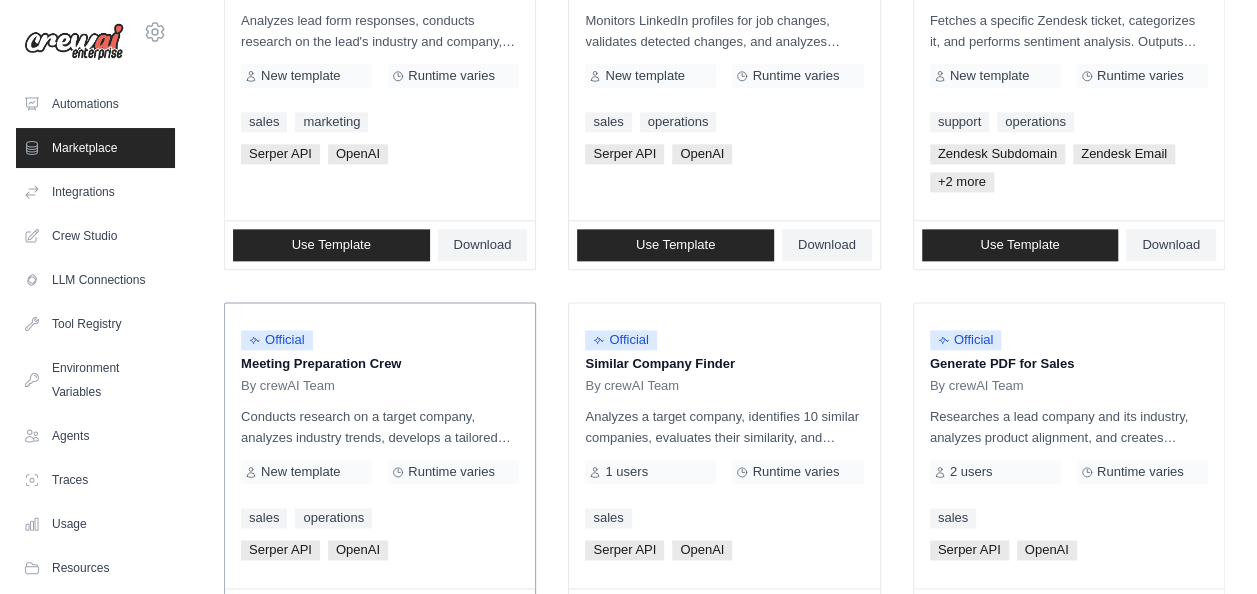 click on "Conducts research on a target company, analyzes industry trends, develops a tailored sales strategy, and compiles a detailed meeting briefing. Outputs include a research report, industry analysis, sales strategy, and a comprehensive briefing document, ensuring participants are well-prepared for effective engagement." at bounding box center [380, 427] 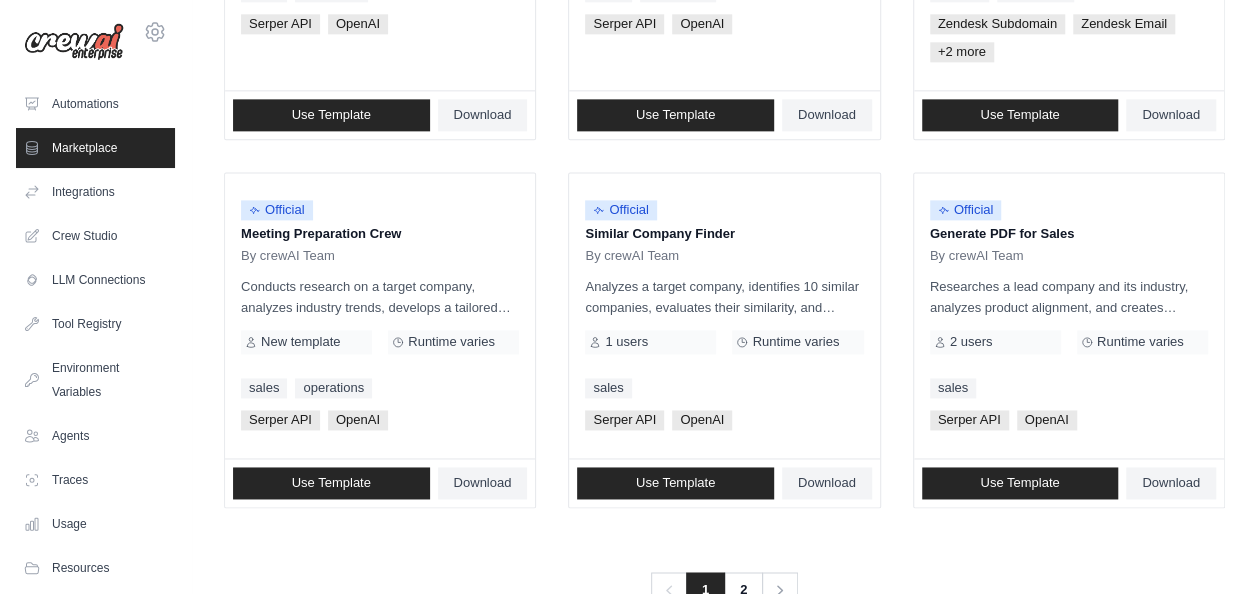 scroll, scrollTop: 1259, scrollLeft: 0, axis: vertical 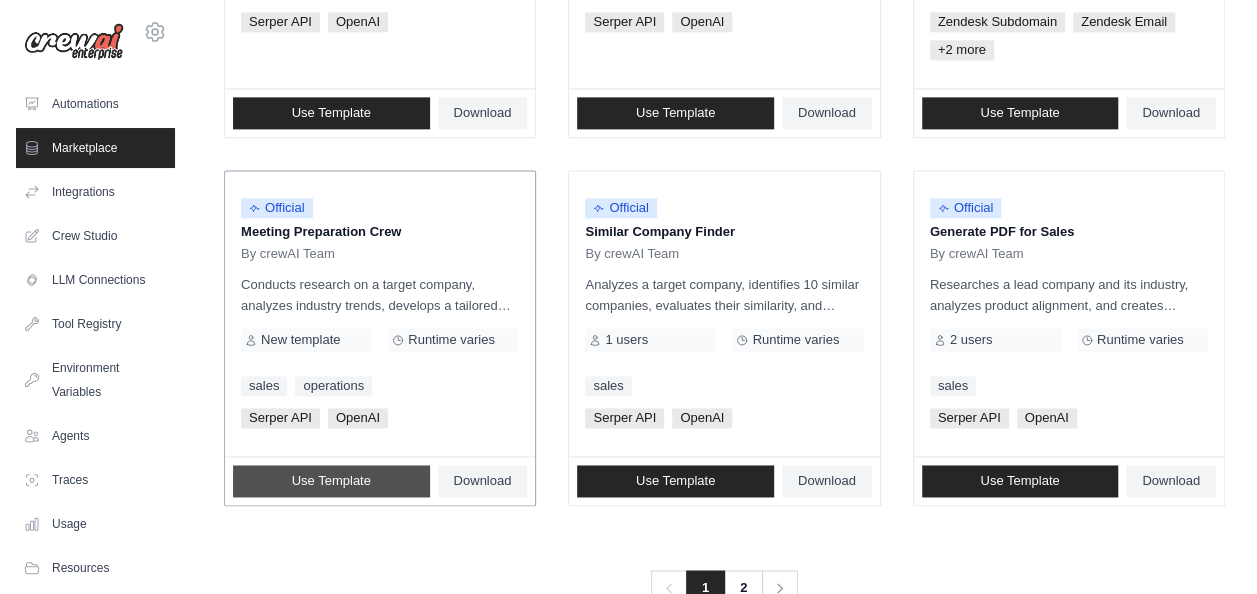 click on "Use Template" at bounding box center (331, 481) 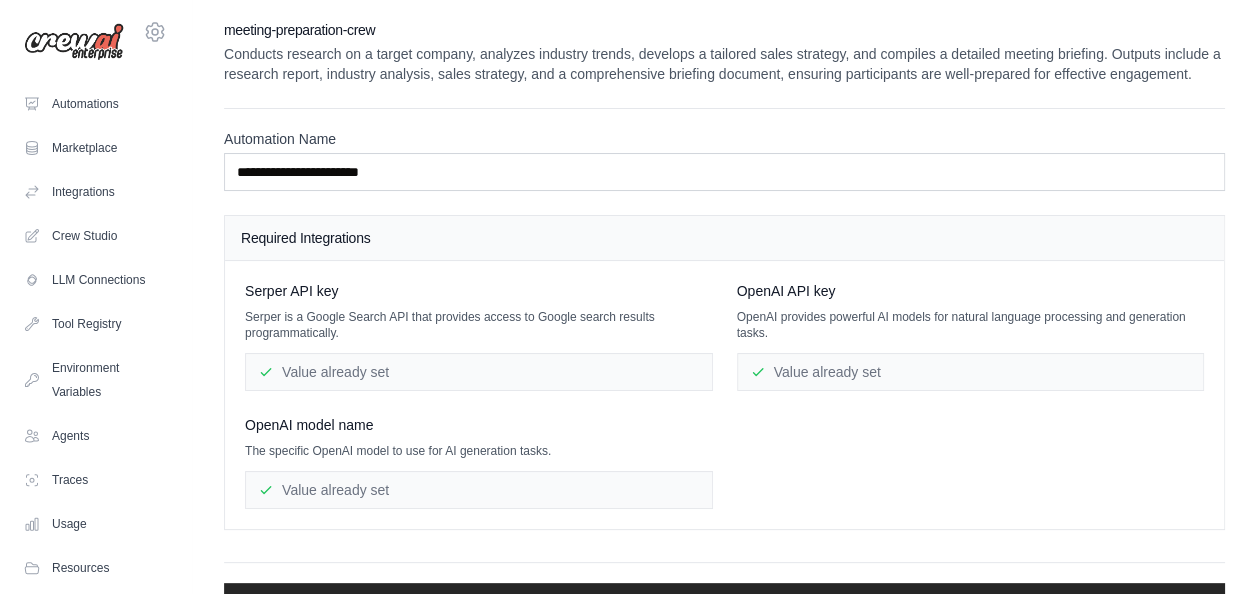scroll, scrollTop: 50, scrollLeft: 0, axis: vertical 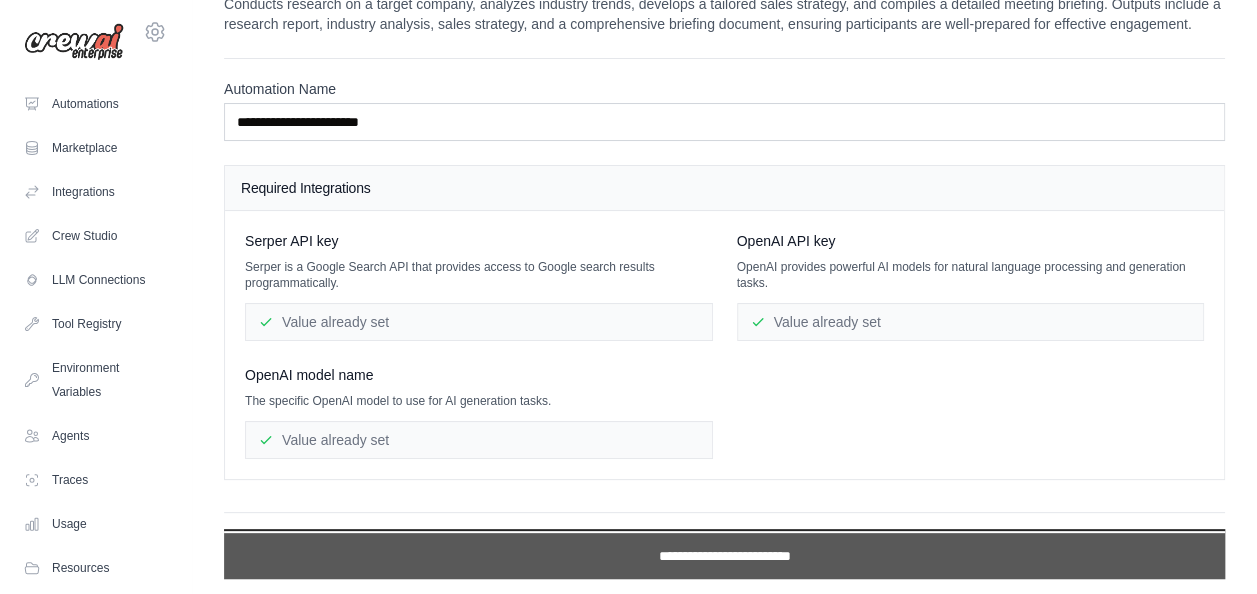 click on "**********" at bounding box center [724, 556] 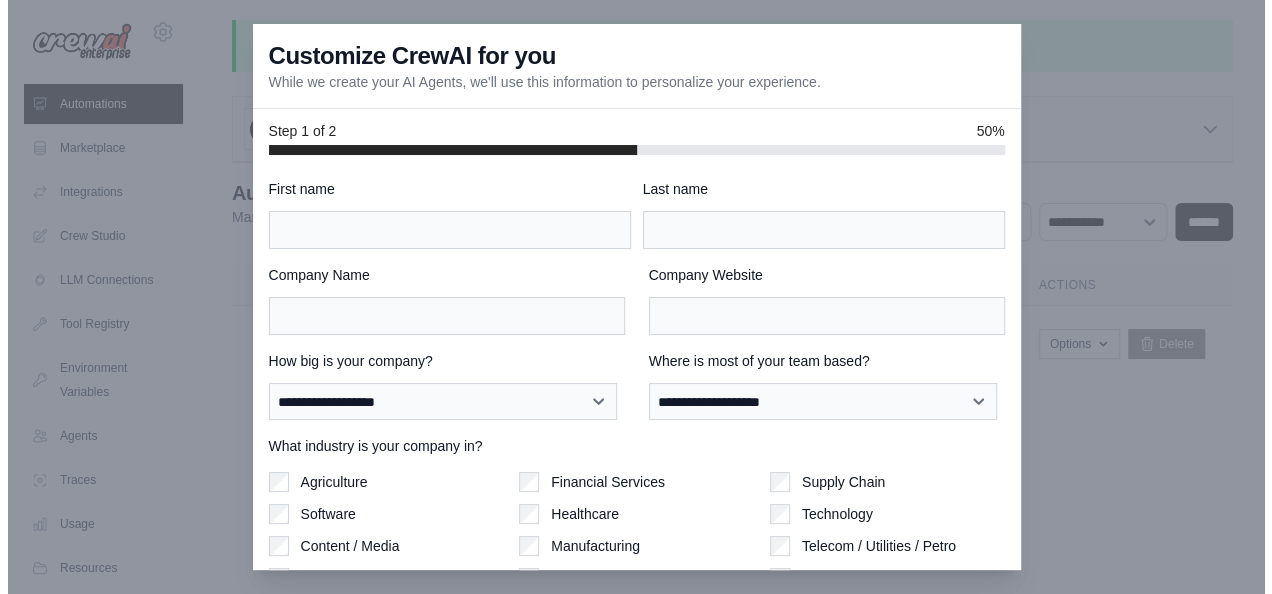 scroll, scrollTop: 0, scrollLeft: 0, axis: both 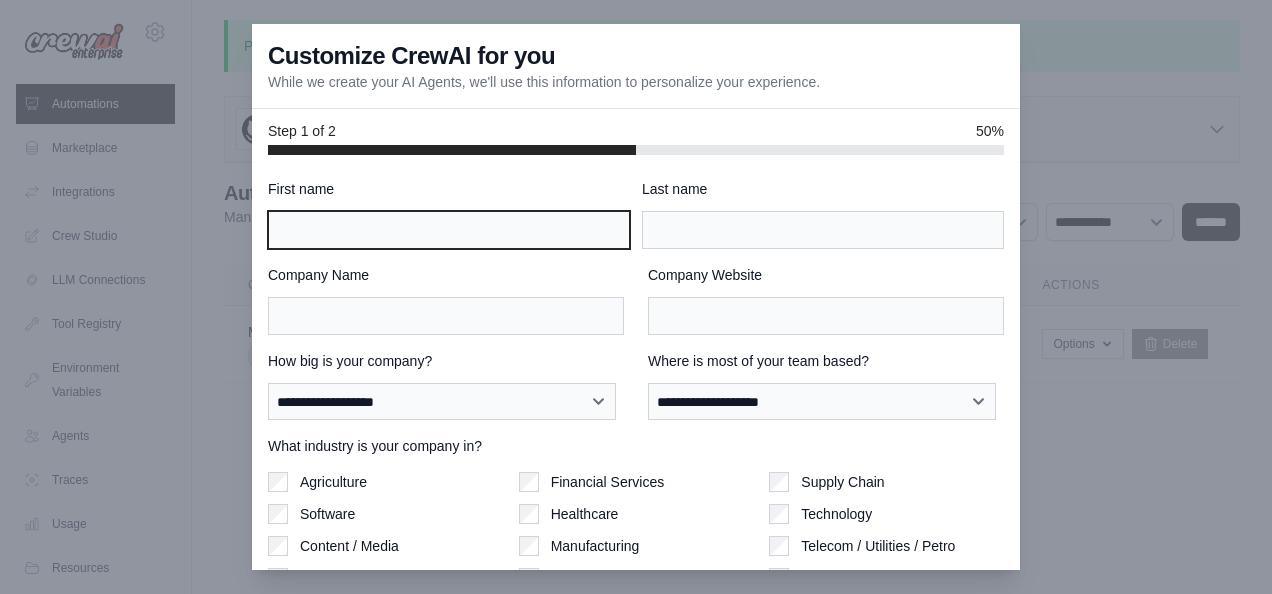click on "First name" at bounding box center [449, 230] 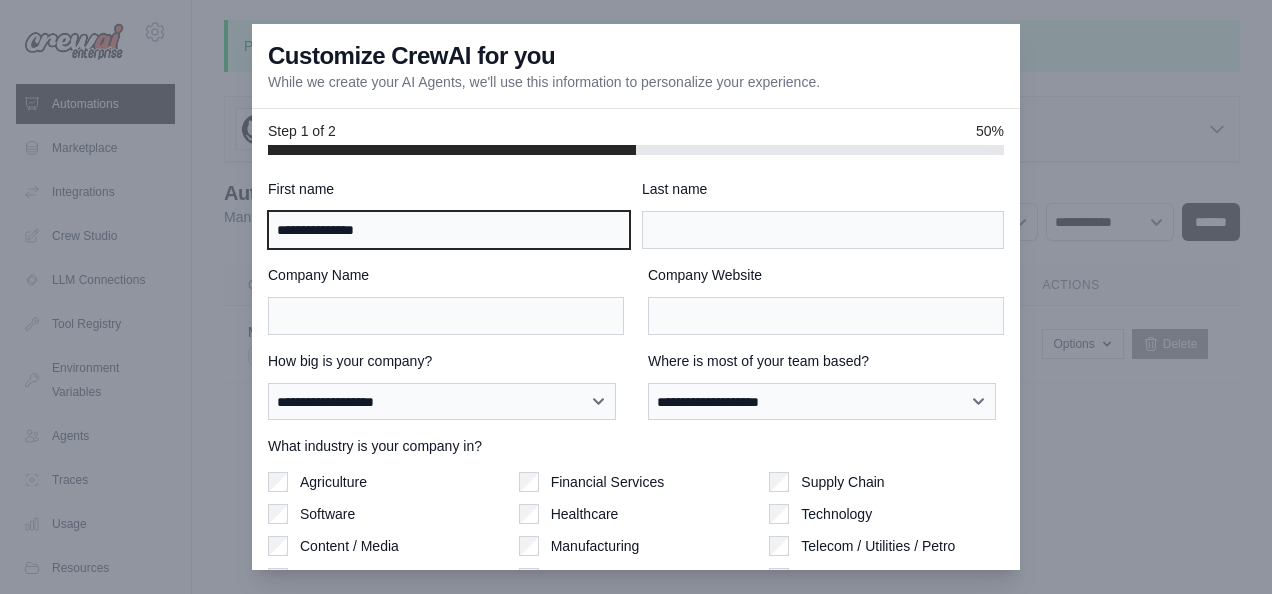 type on "******" 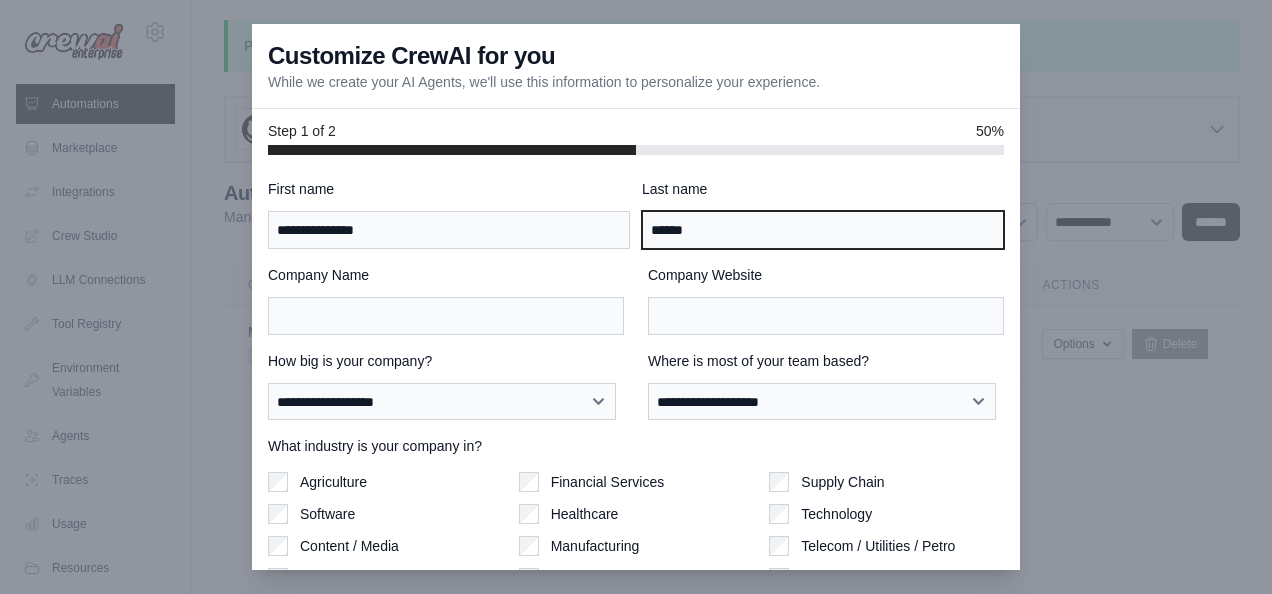 type on "***" 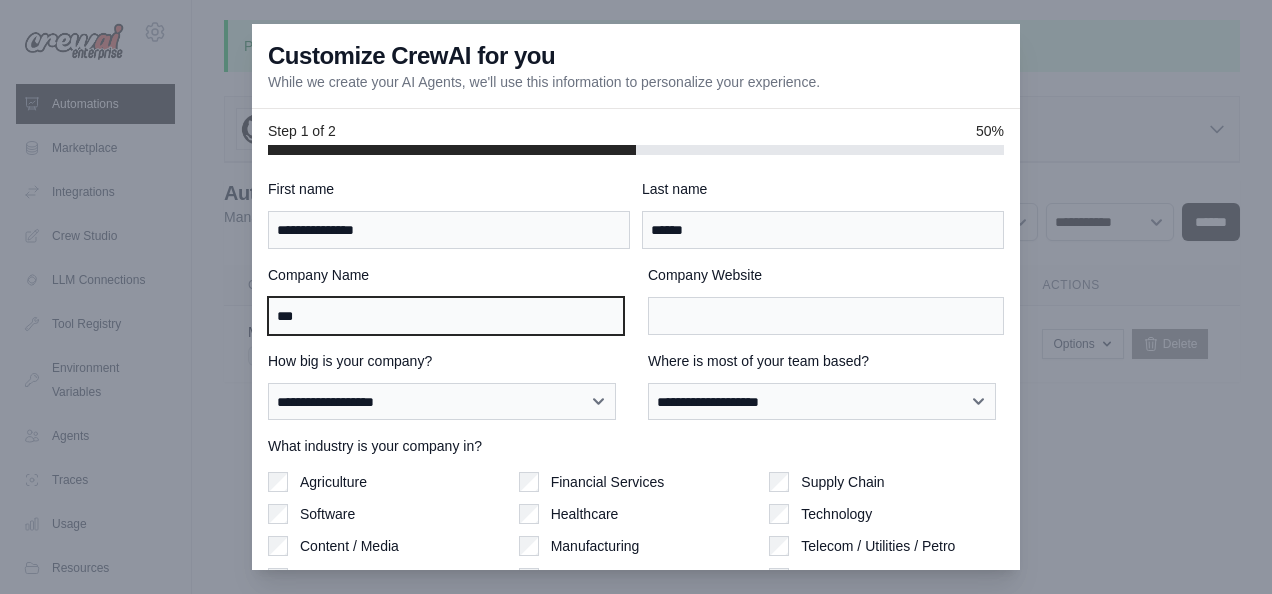 type on "***" 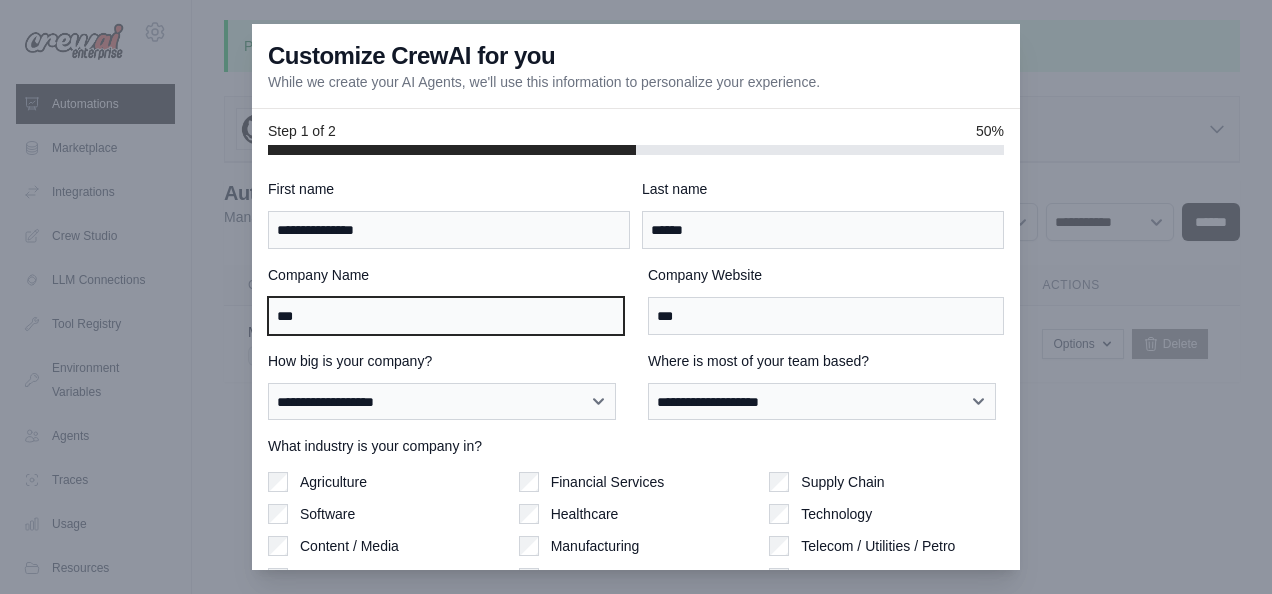 click on "***" at bounding box center (446, 316) 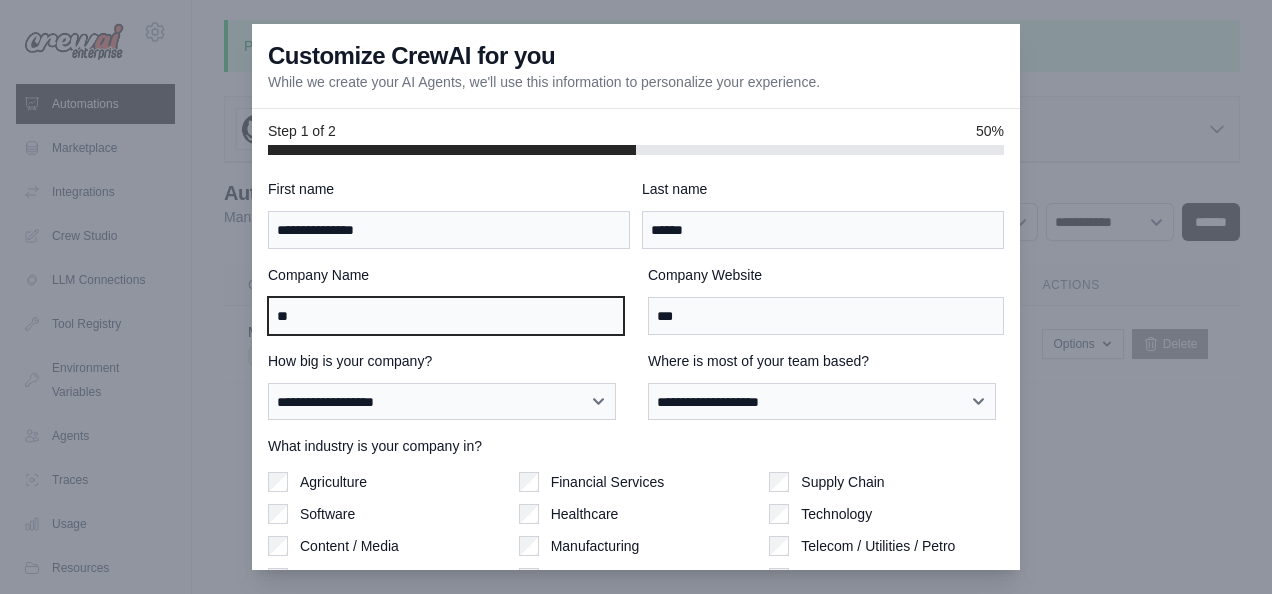 type on "*" 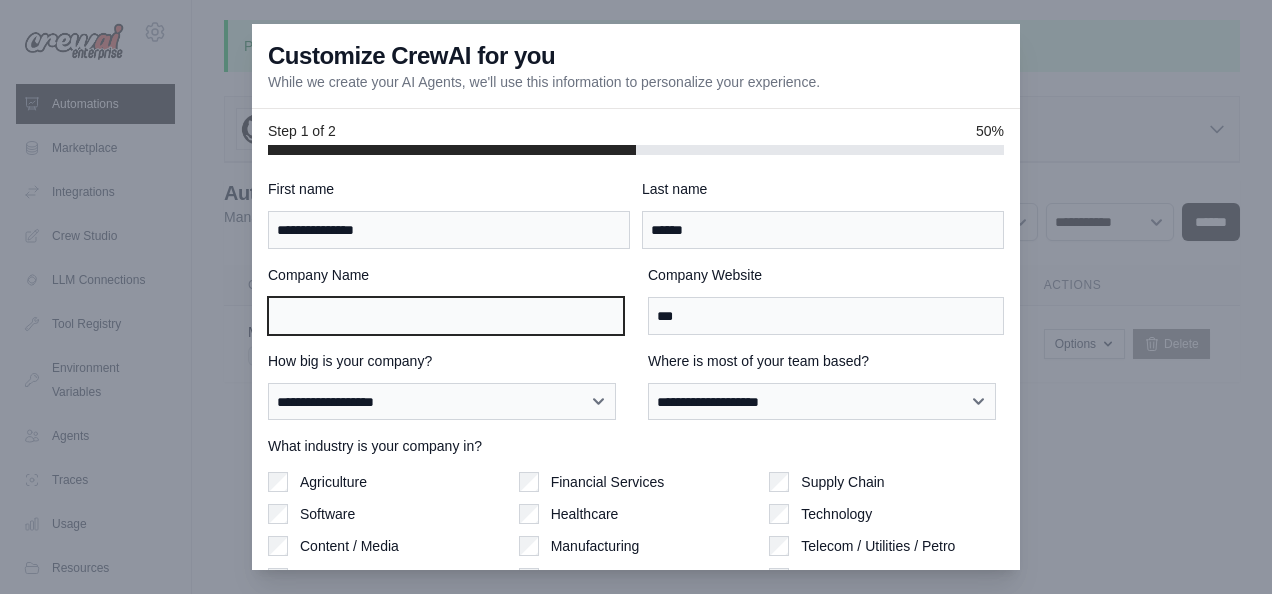 type 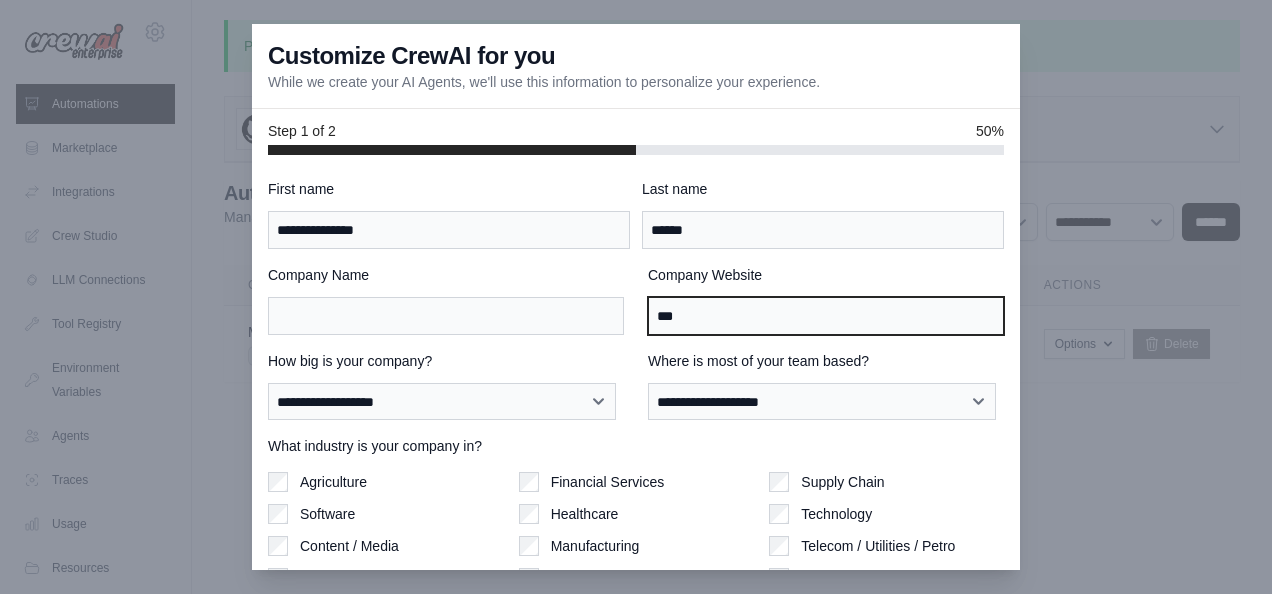 click on "***" at bounding box center (826, 316) 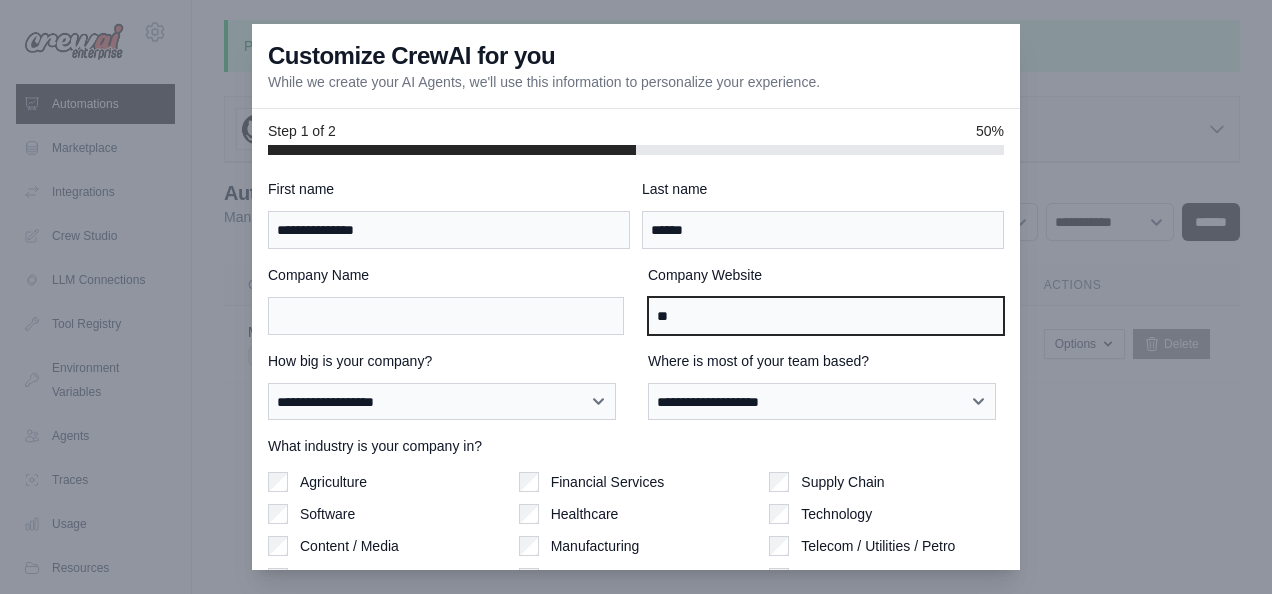 type on "*" 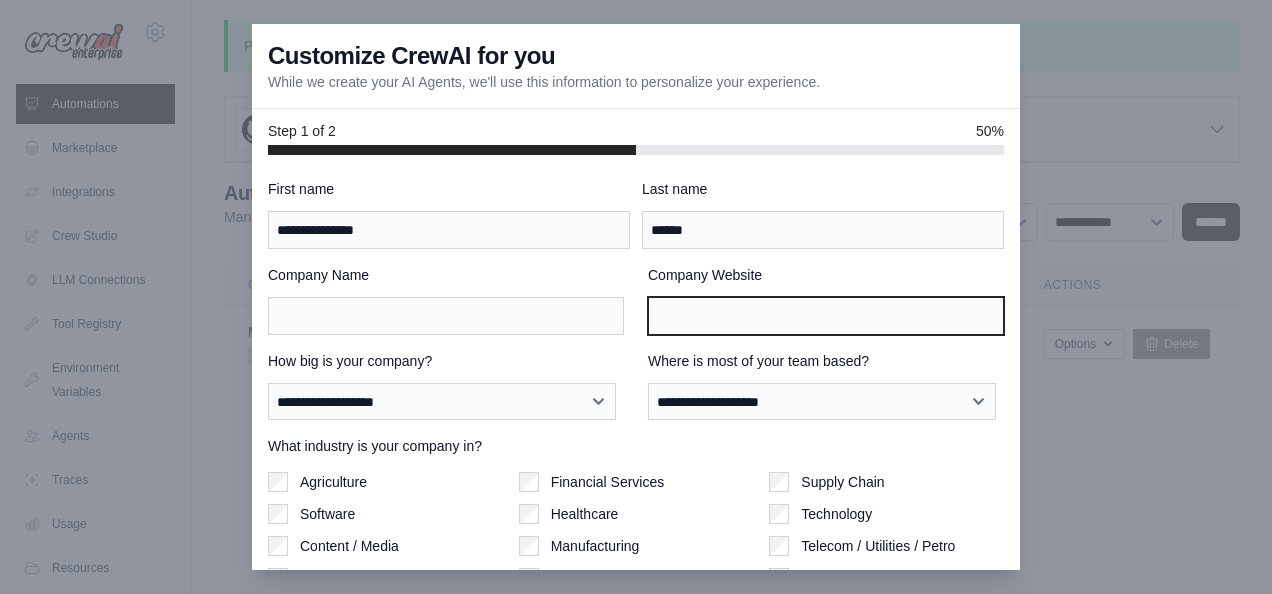 type 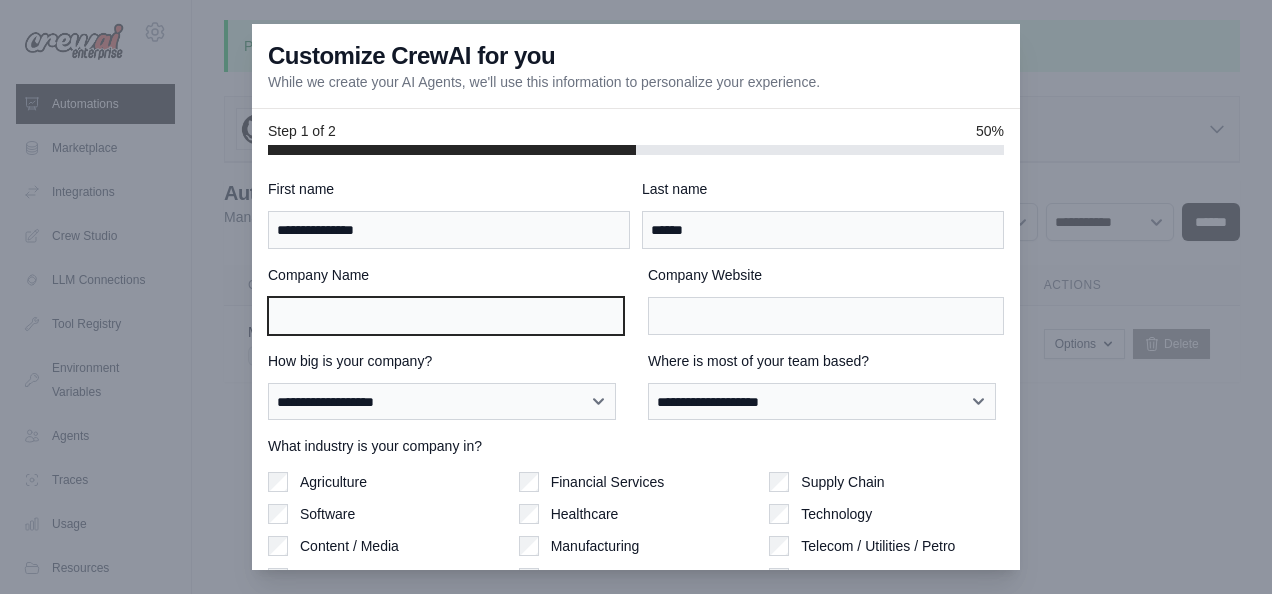 click on "Company Name" at bounding box center (446, 316) 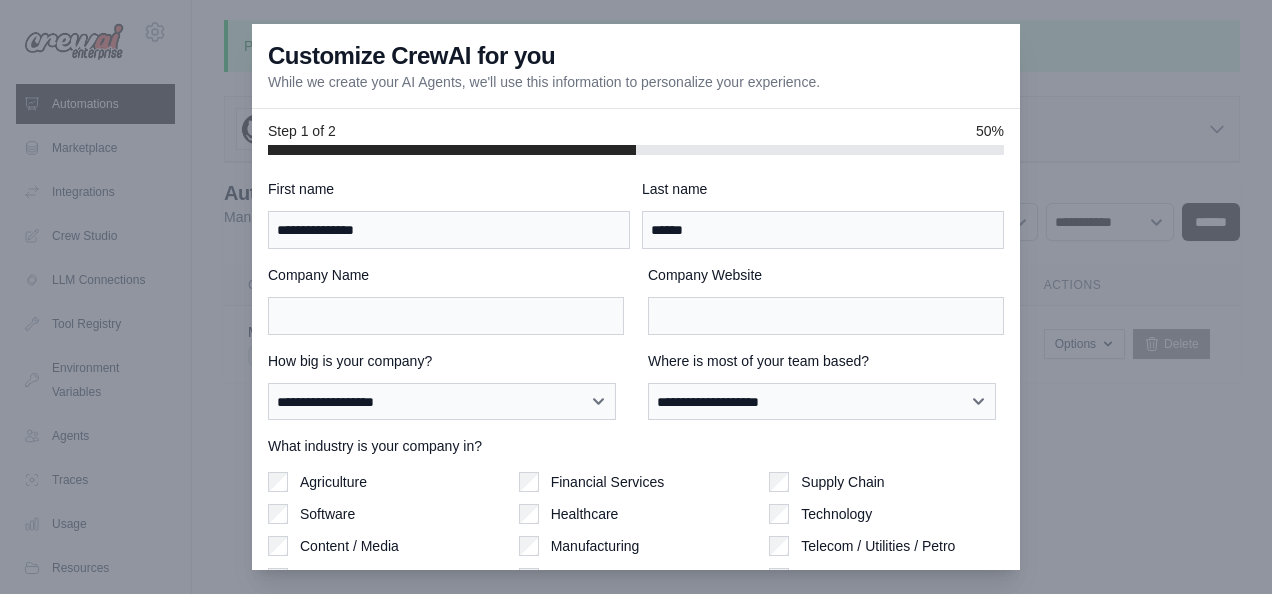 click on "Company Name" at bounding box center (446, 275) 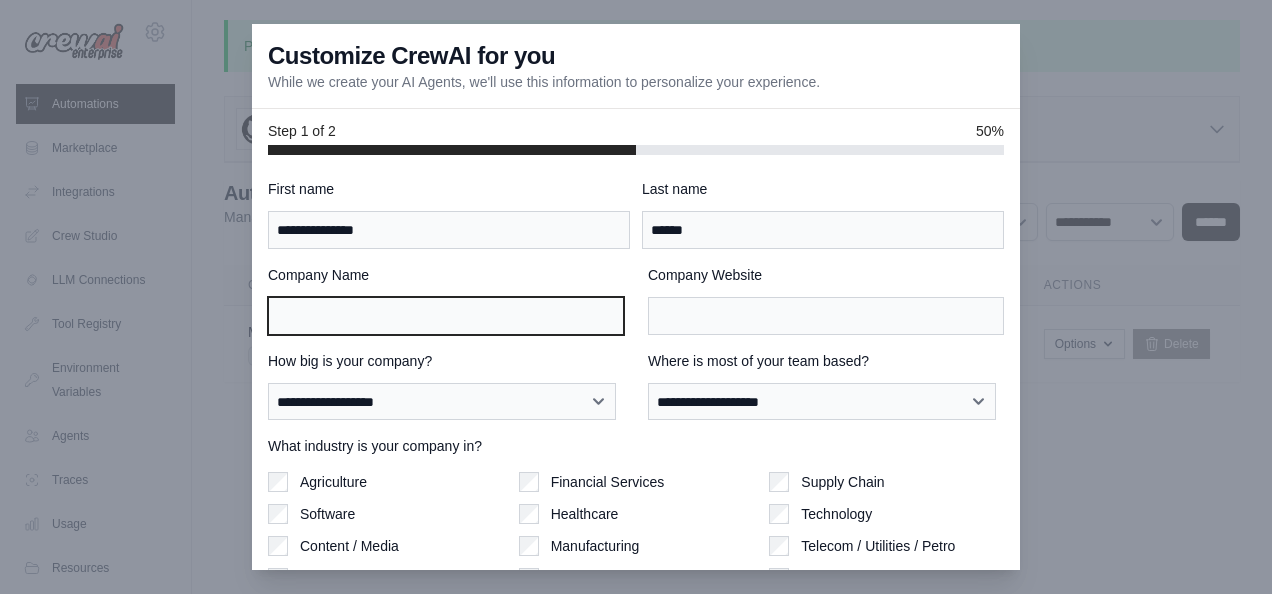 click on "Company Name" at bounding box center (446, 316) 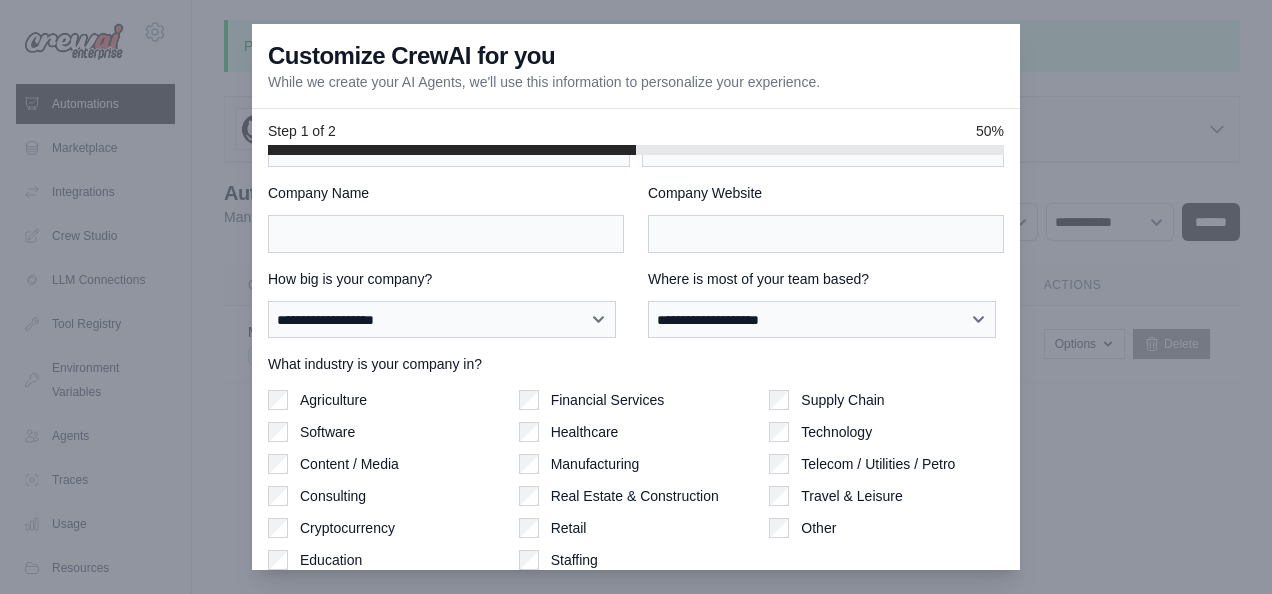 scroll, scrollTop: 73, scrollLeft: 0, axis: vertical 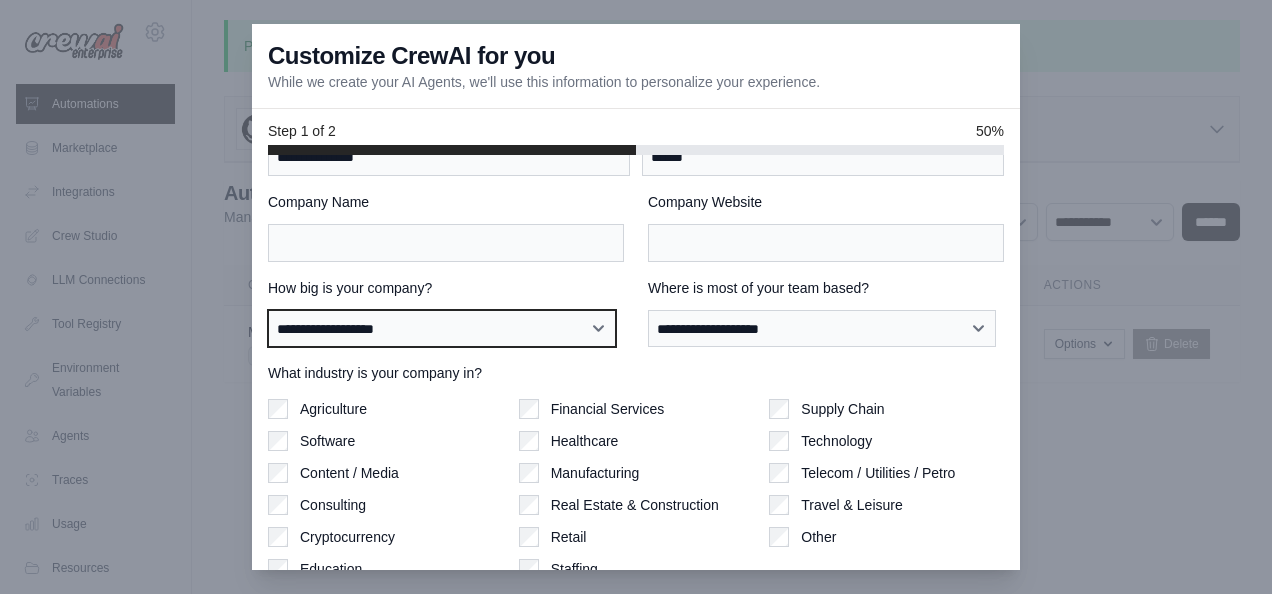 click on "**********" at bounding box center [442, 328] 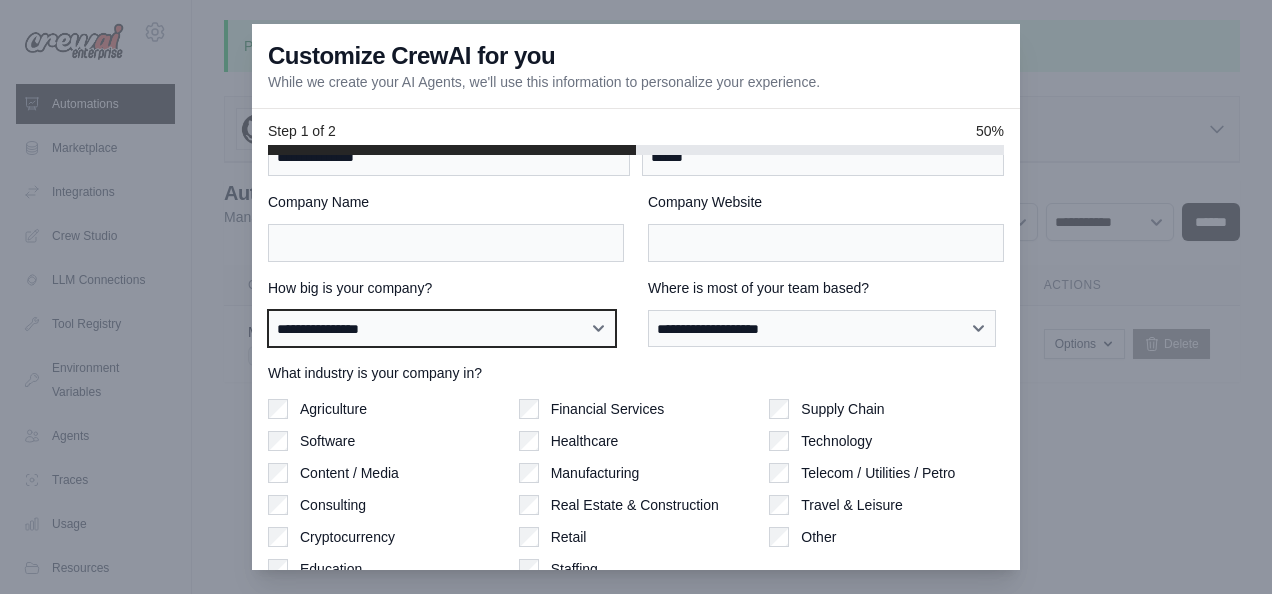 click on "**********" at bounding box center (442, 328) 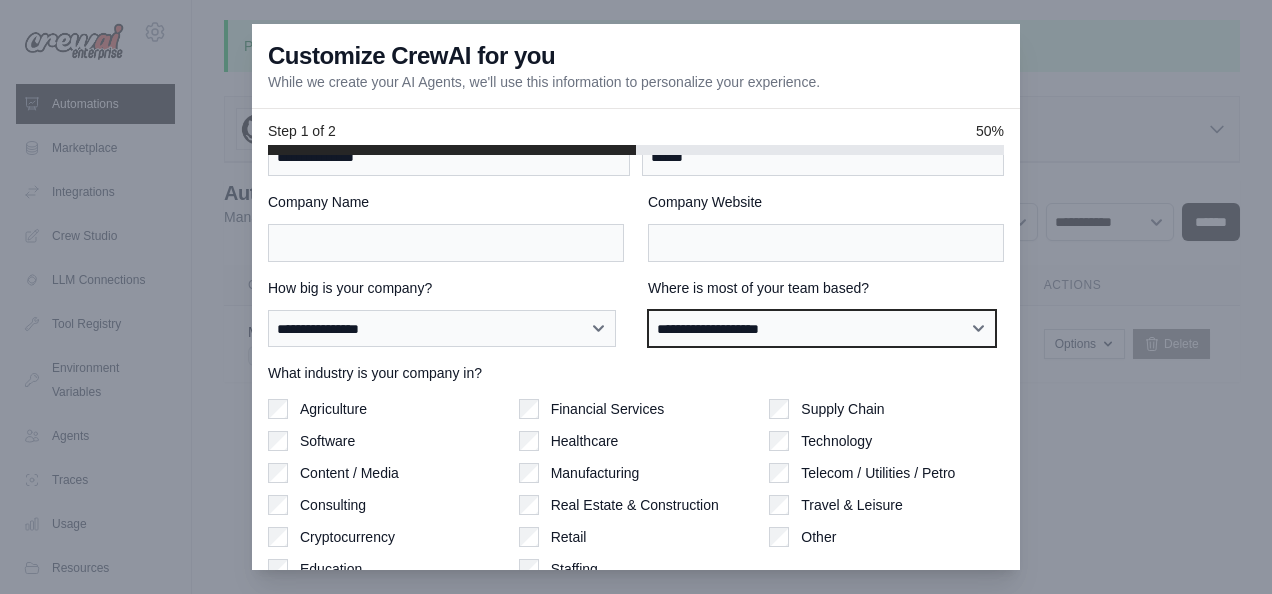 click on "**********" at bounding box center (822, 328) 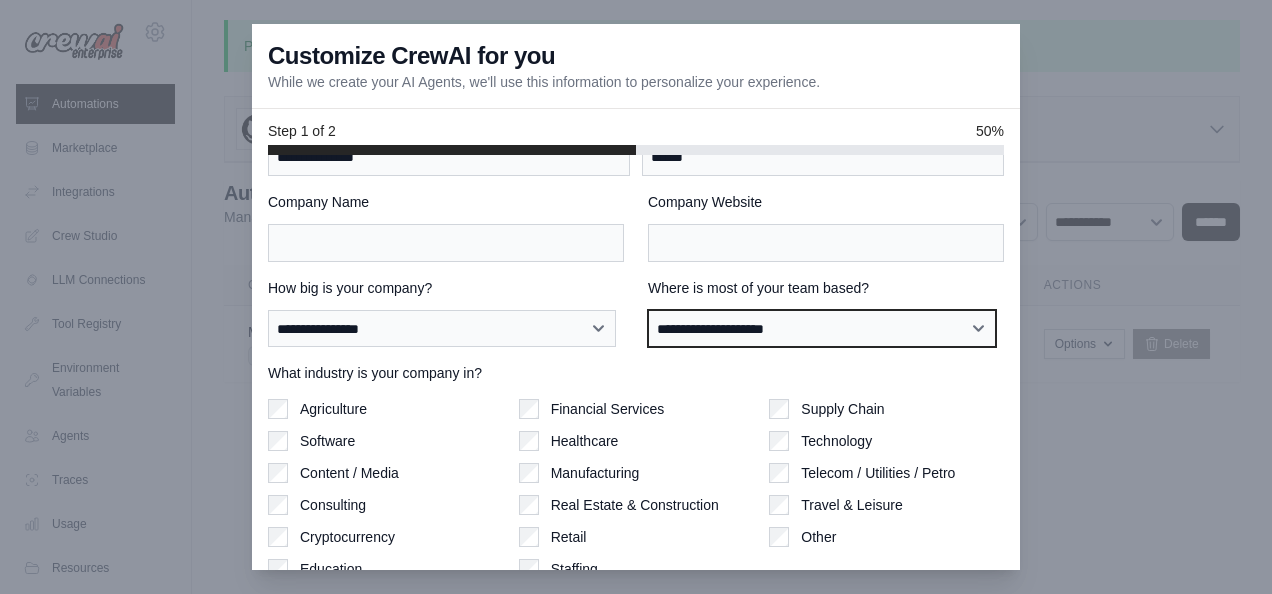 click on "**********" at bounding box center [822, 328] 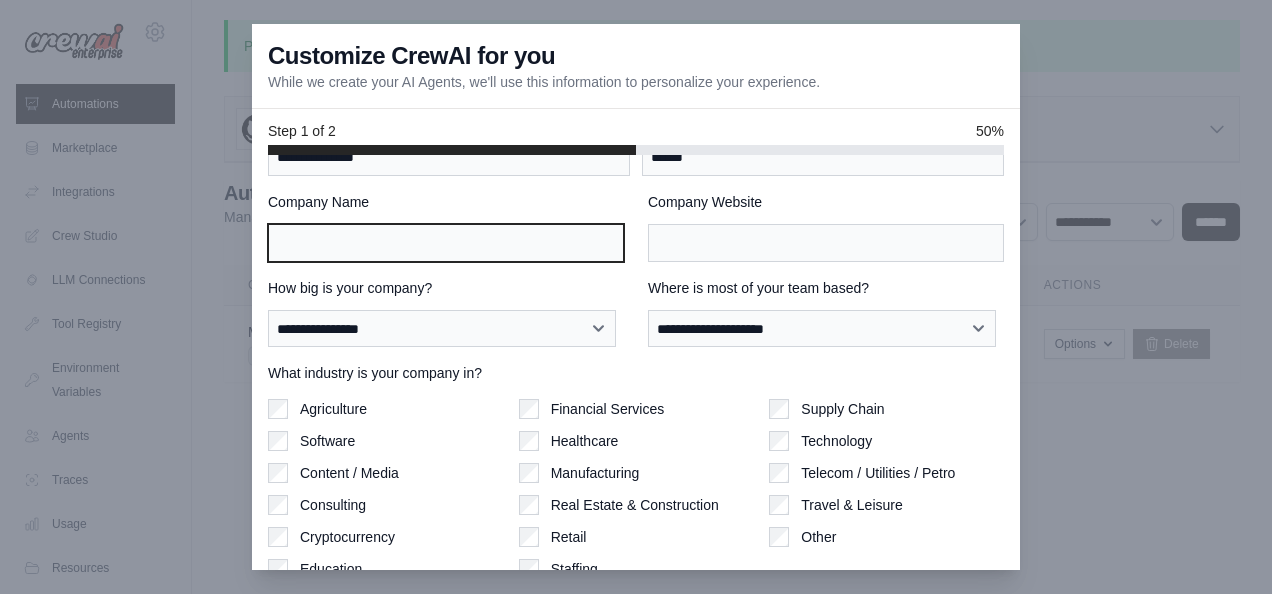 click on "Company Name" at bounding box center (446, 243) 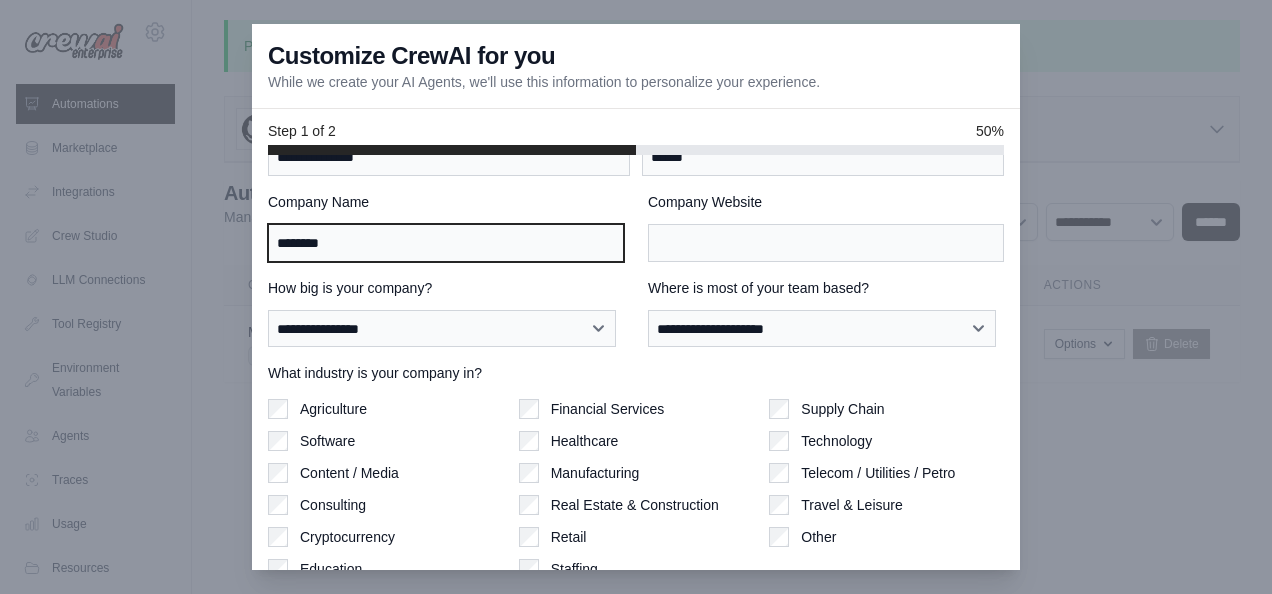 type on "********" 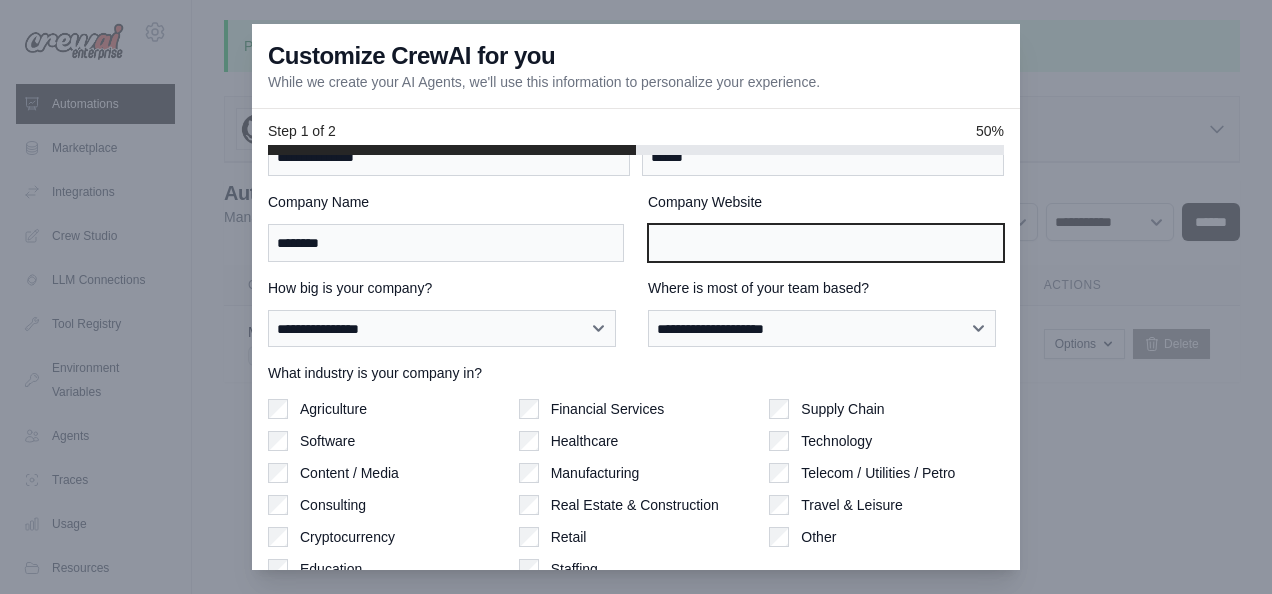 click on "Company Website" at bounding box center [826, 243] 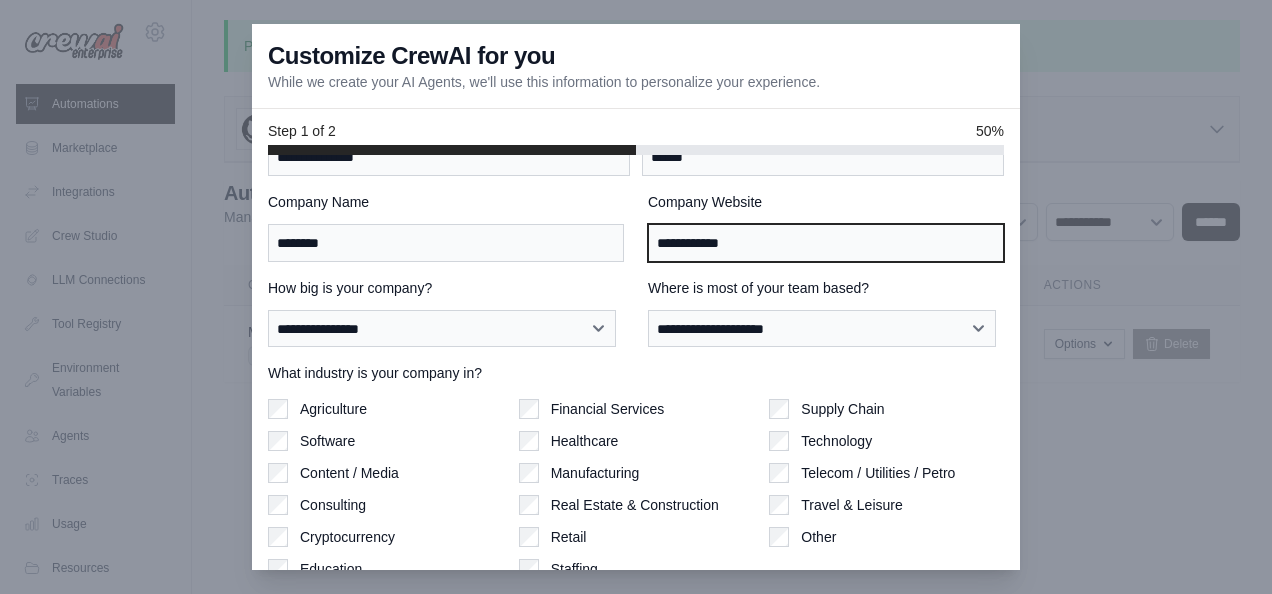 type on "**********" 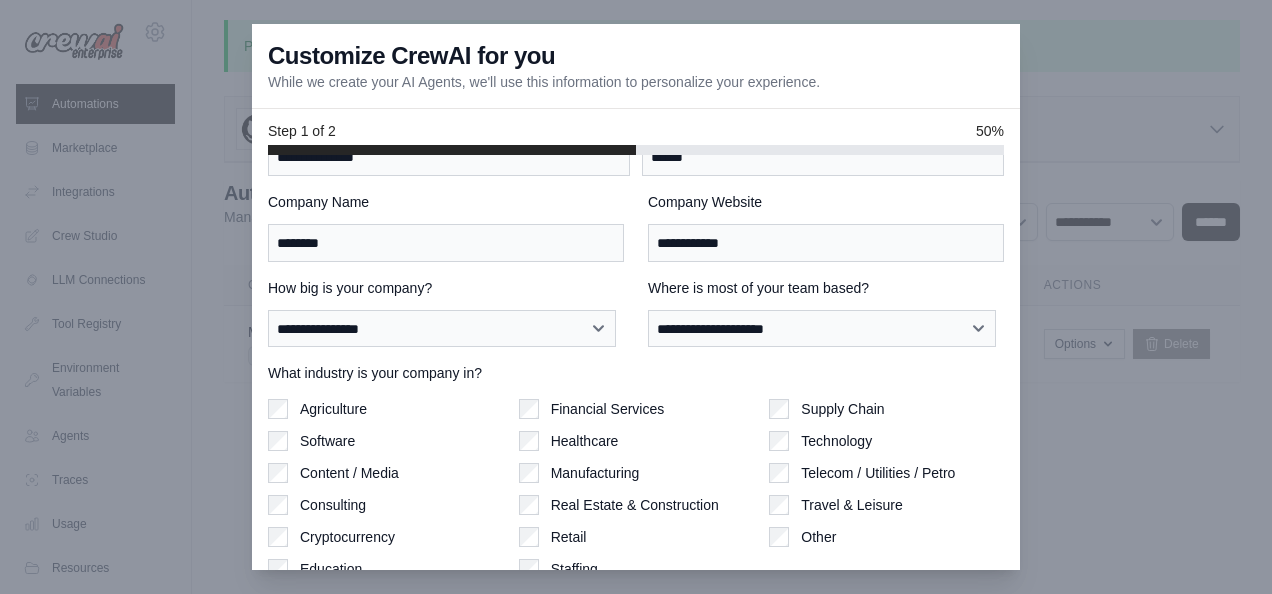 click on "Software" at bounding box center [327, 441] 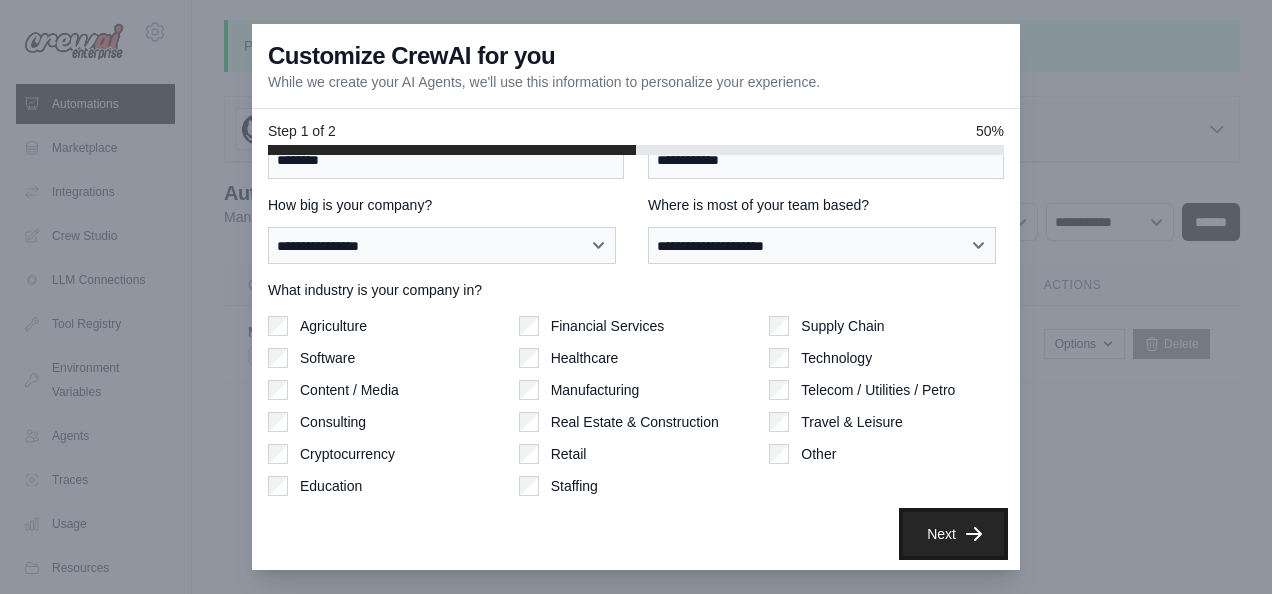 click on "Next" at bounding box center (953, 534) 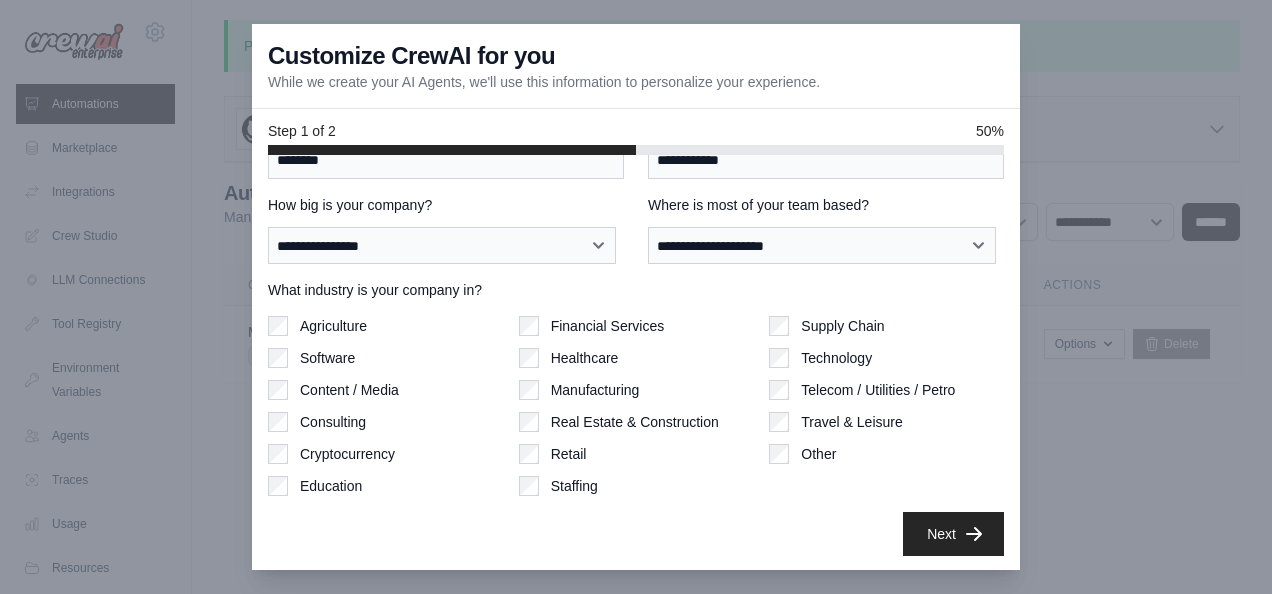 scroll, scrollTop: 64, scrollLeft: 0, axis: vertical 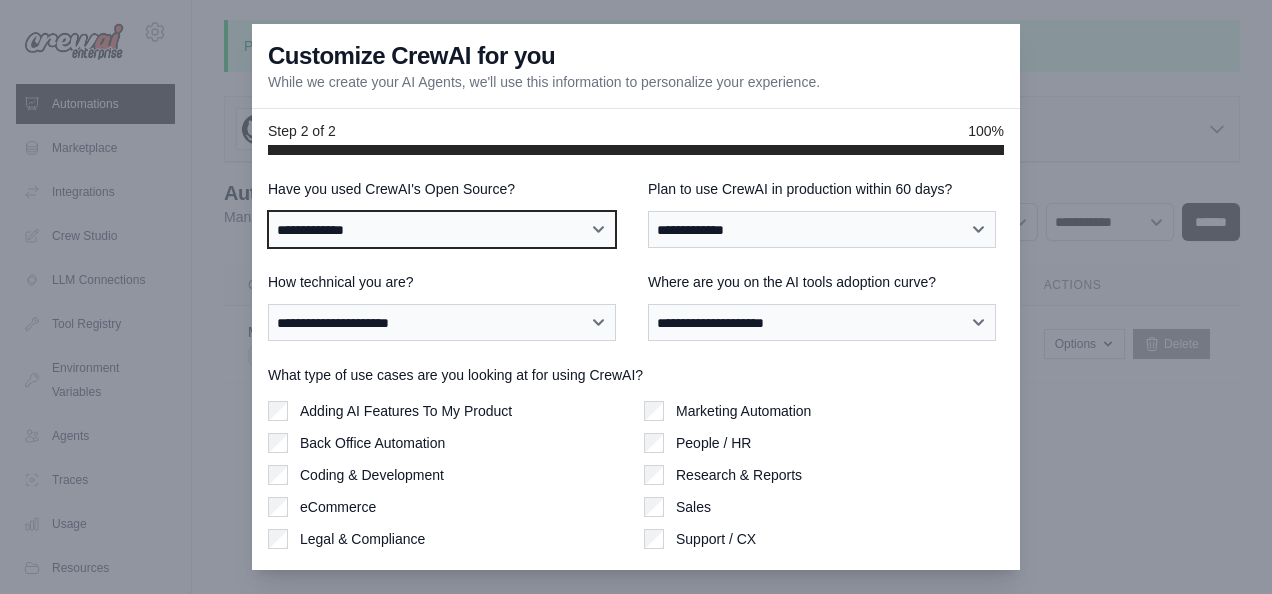 click on "**********" at bounding box center (442, 229) 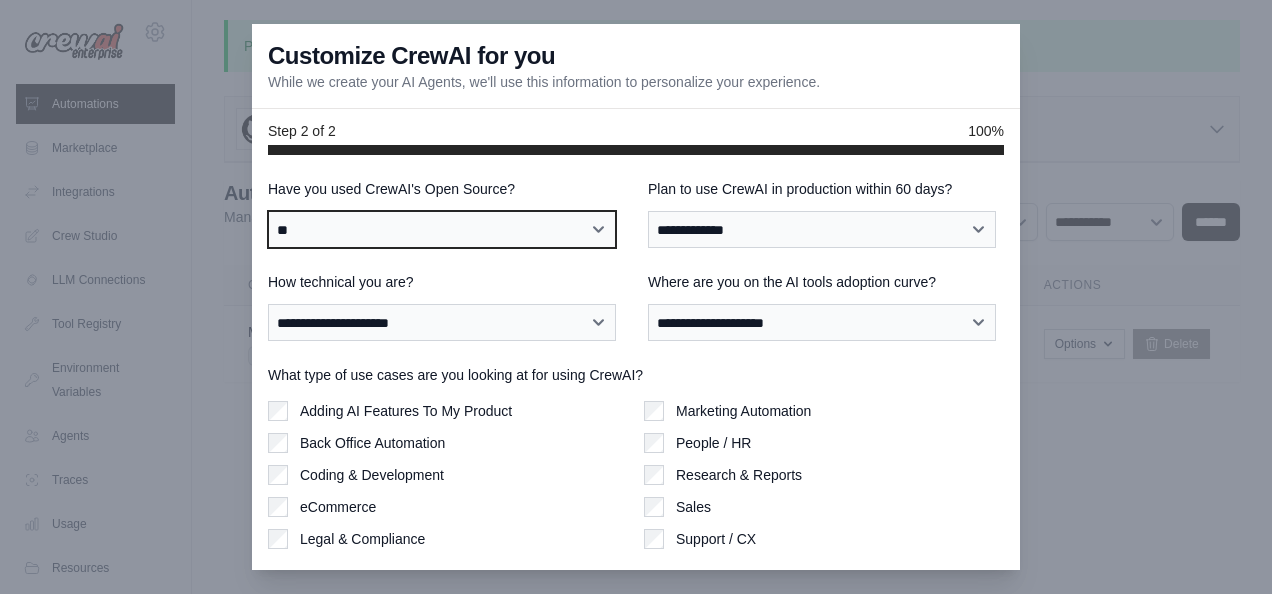 click on "**********" at bounding box center (442, 229) 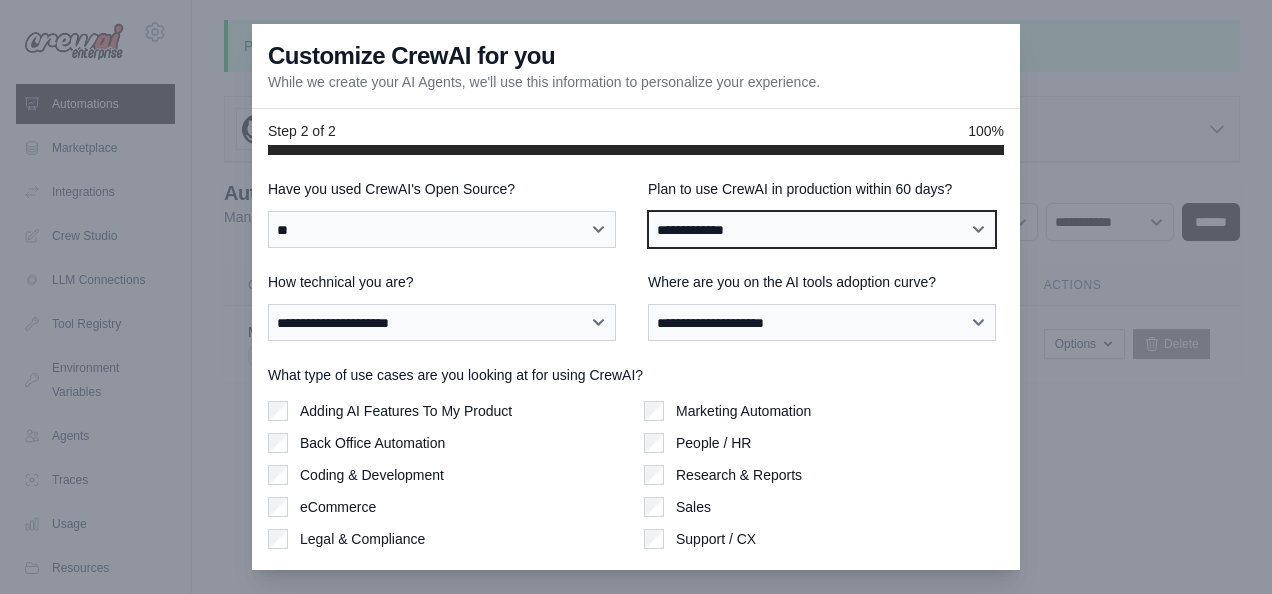 click on "**********" at bounding box center [822, 229] 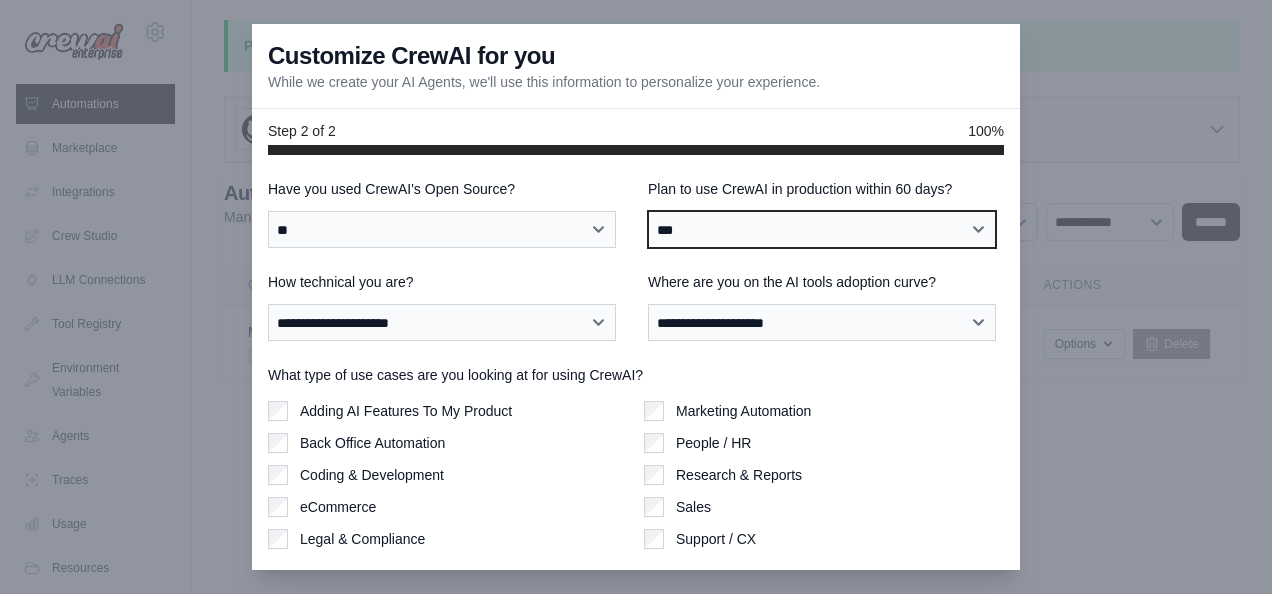 click on "**********" at bounding box center (822, 229) 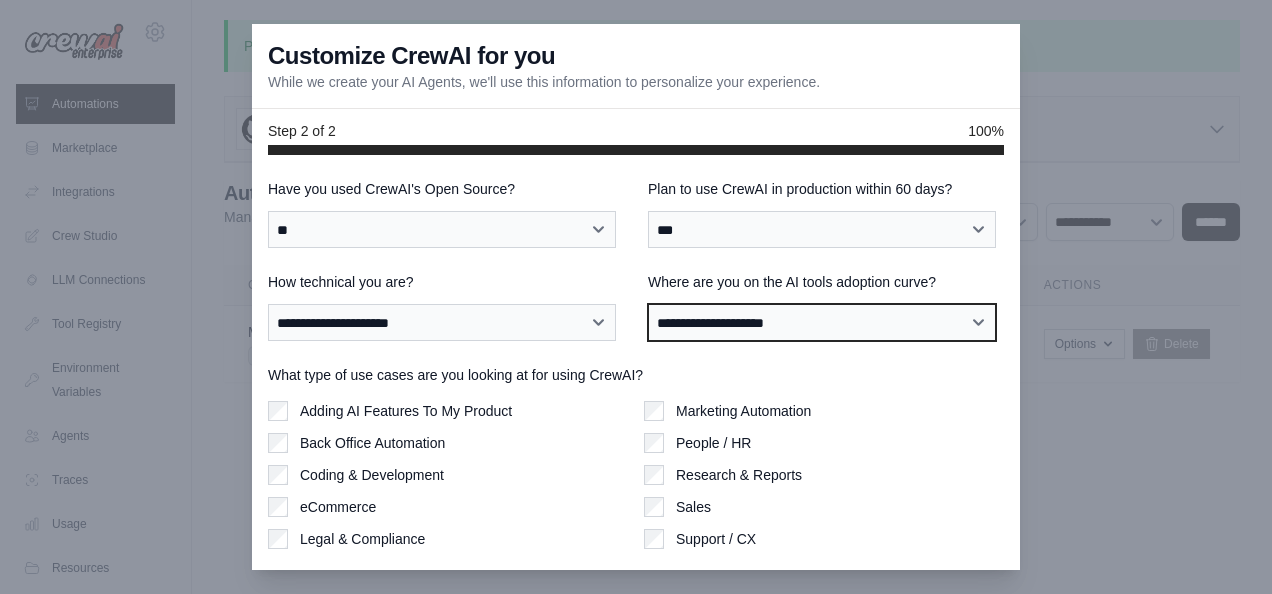click on "**********" at bounding box center (822, 322) 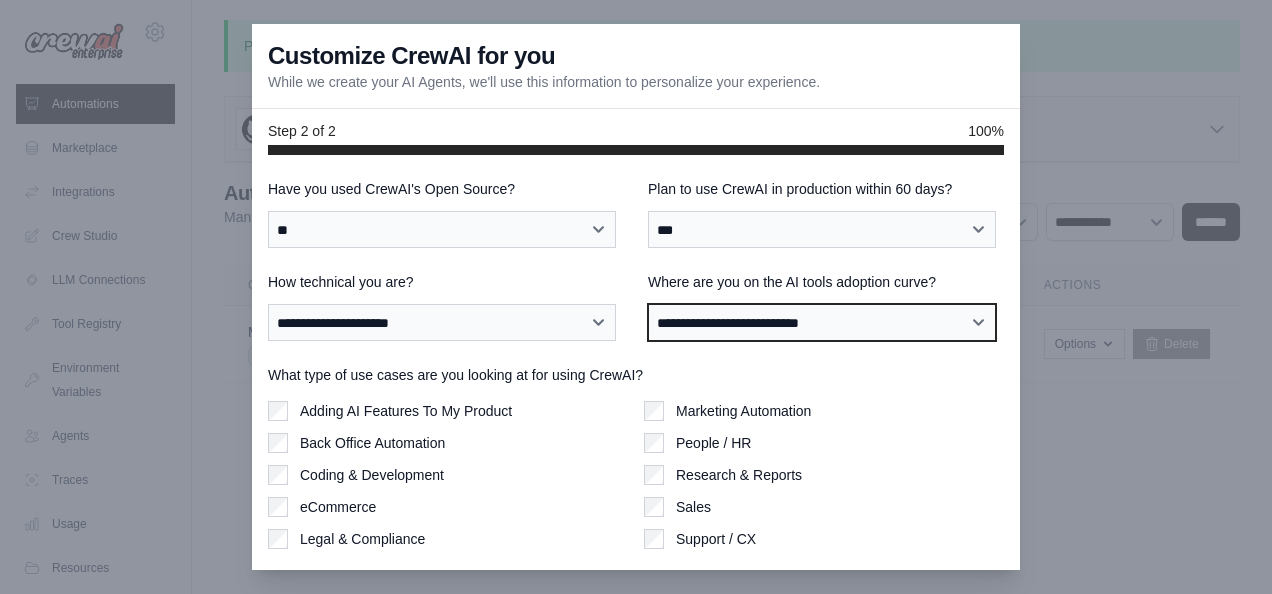 click on "**********" at bounding box center (822, 322) 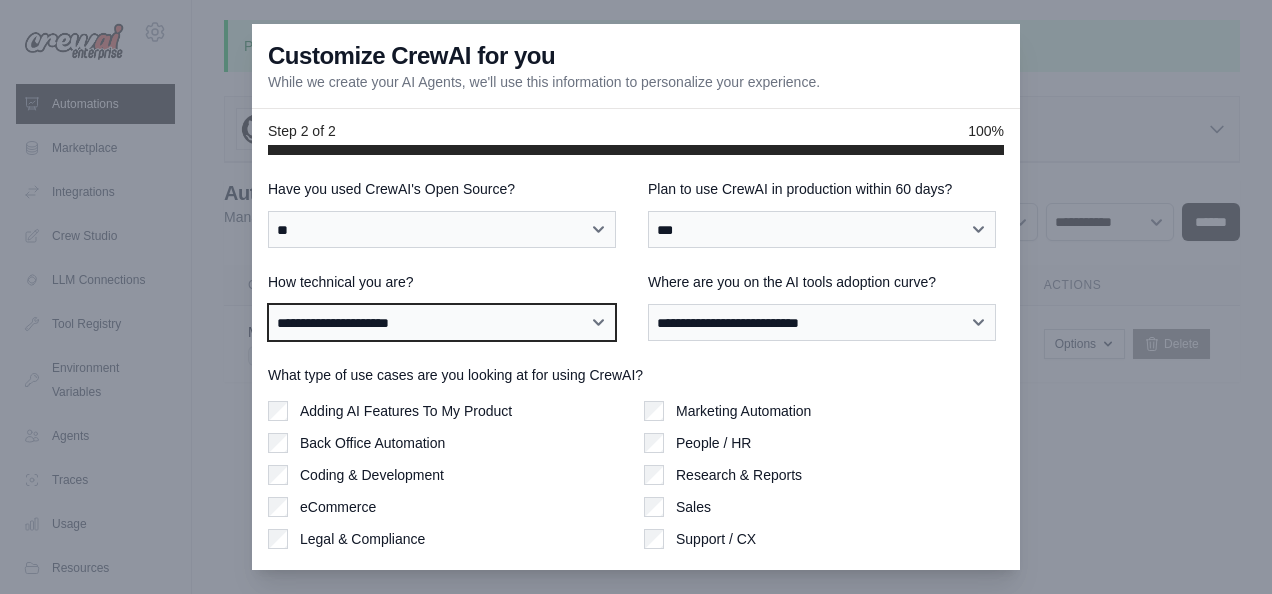 click on "**********" at bounding box center [442, 322] 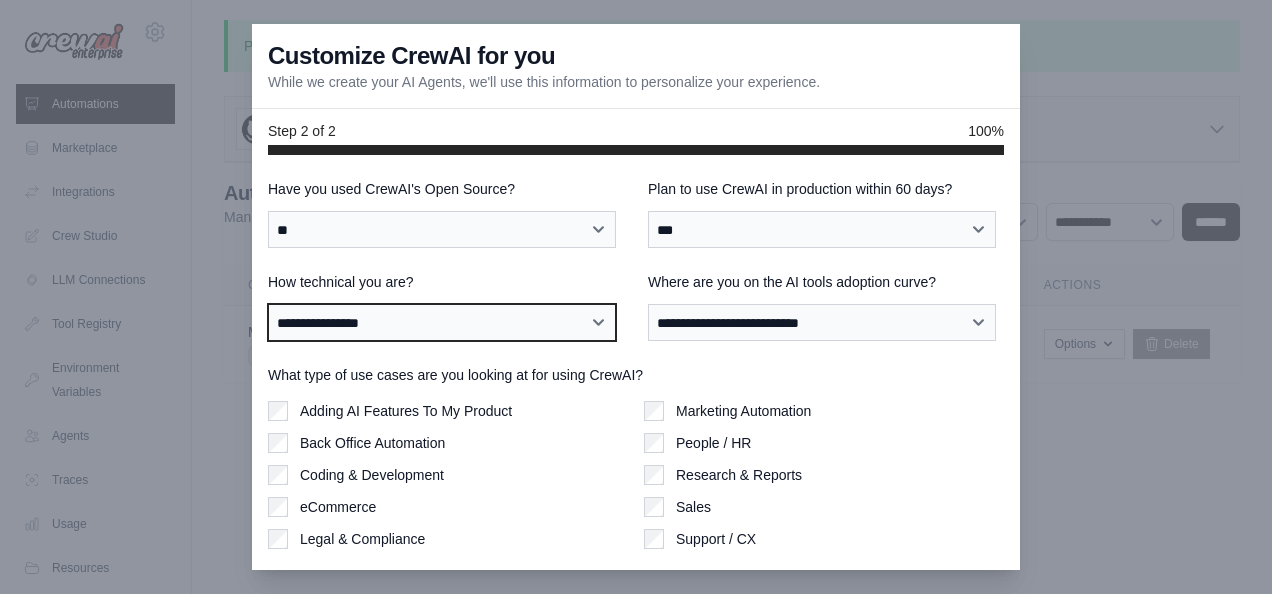 click on "**********" at bounding box center [442, 322] 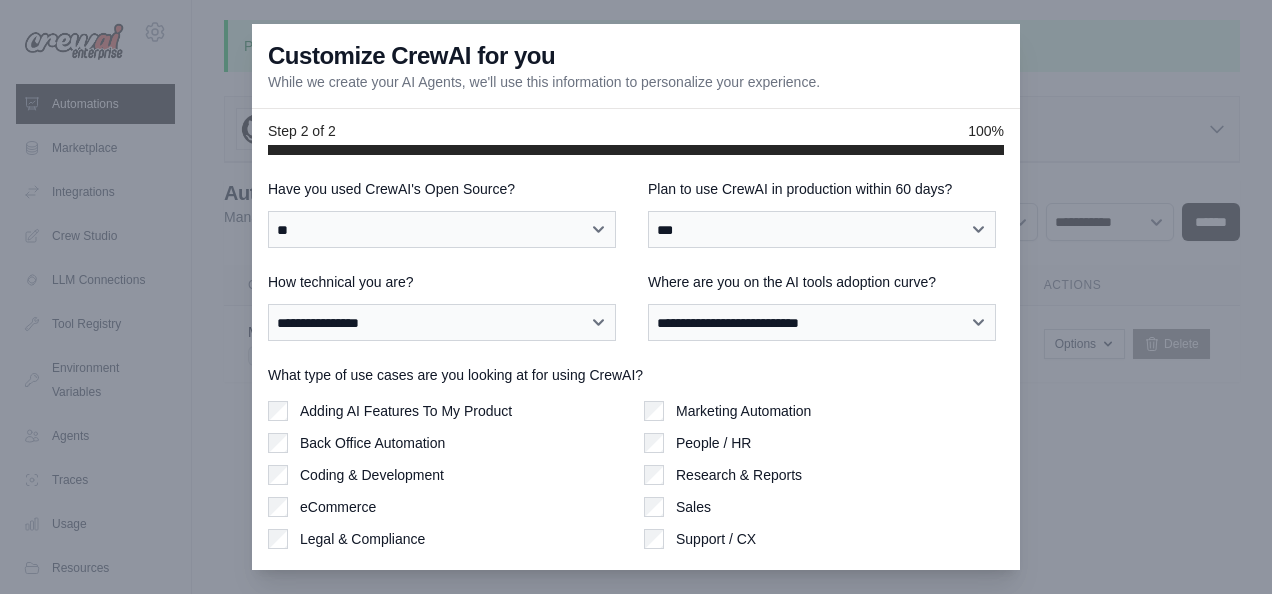 scroll, scrollTop: 64, scrollLeft: 0, axis: vertical 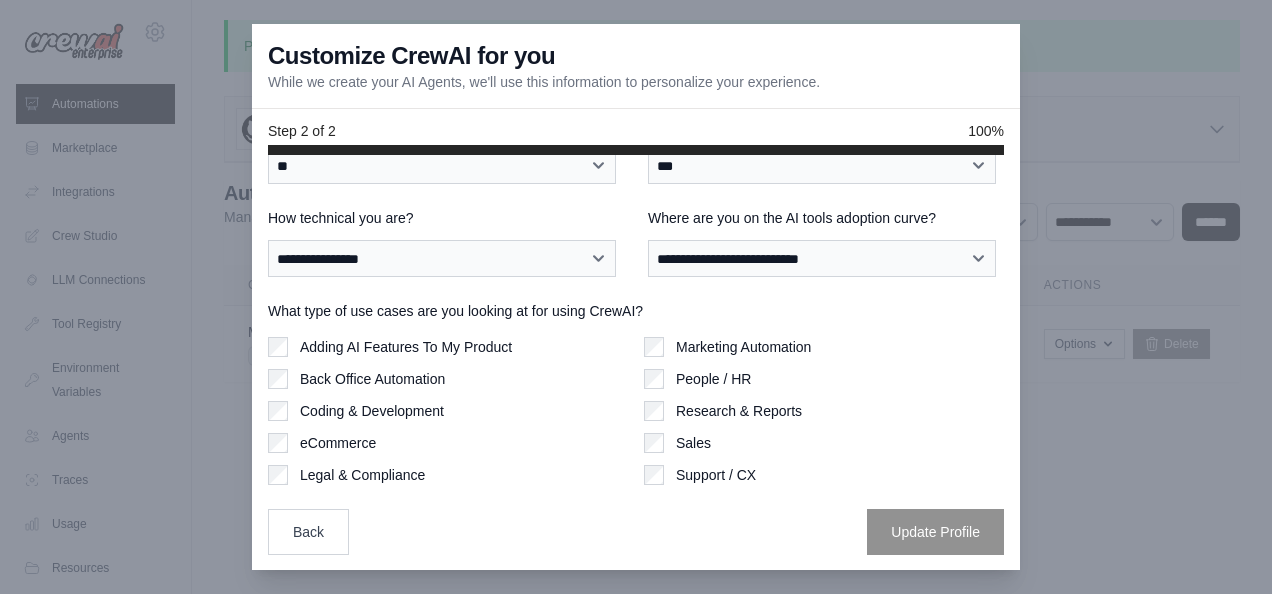 click on "Back Office Automation" at bounding box center (372, 379) 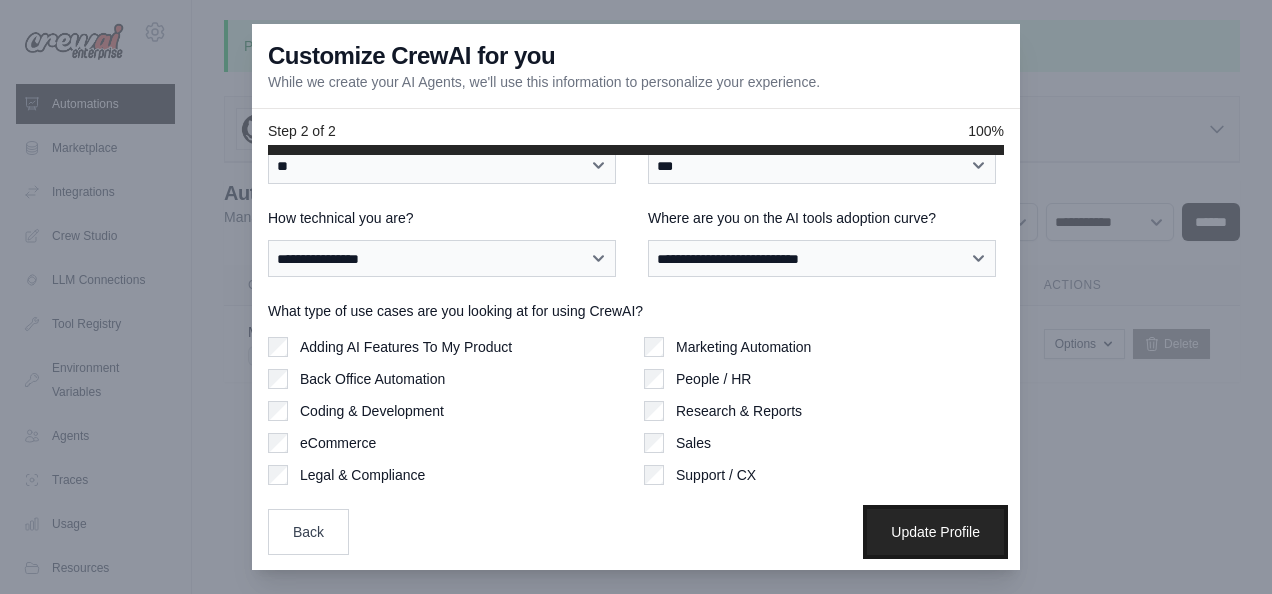 click on "Update Profile" at bounding box center (935, 532) 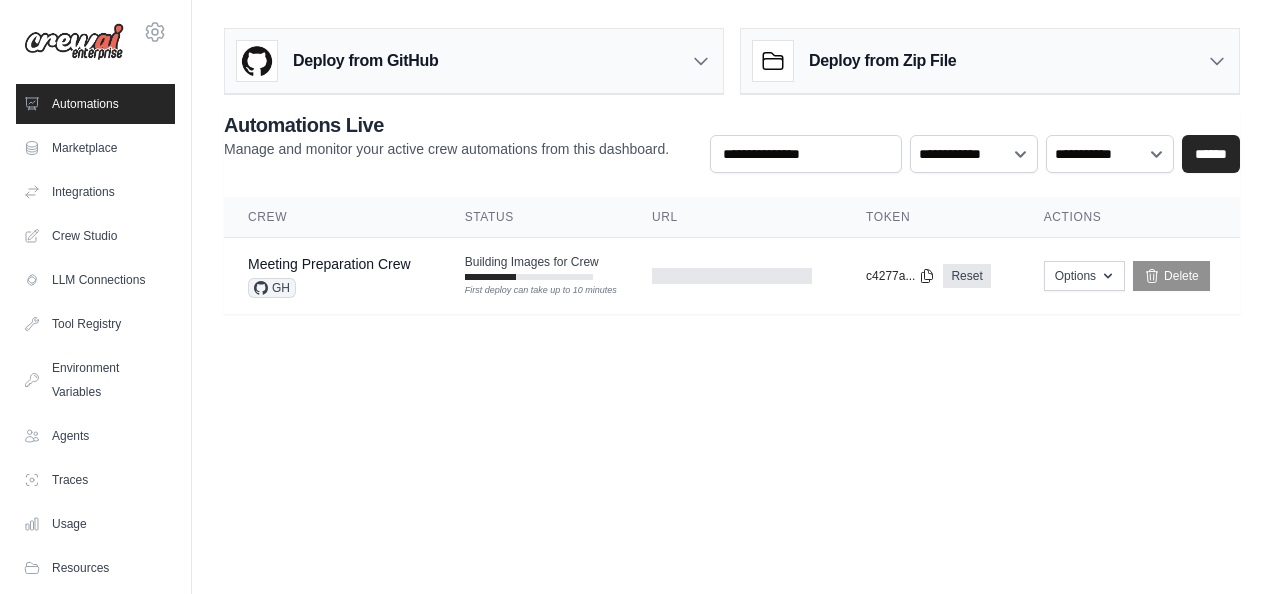 scroll, scrollTop: 0, scrollLeft: 0, axis: both 